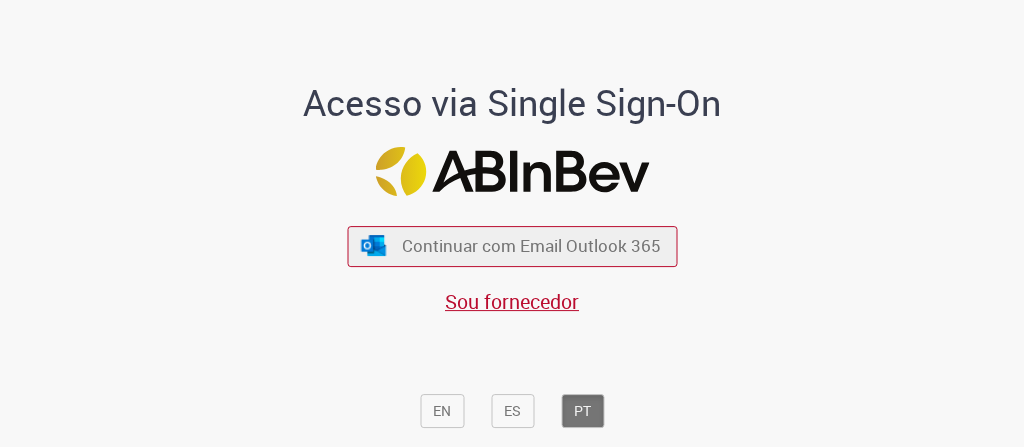 scroll, scrollTop: 0, scrollLeft: 0, axis: both 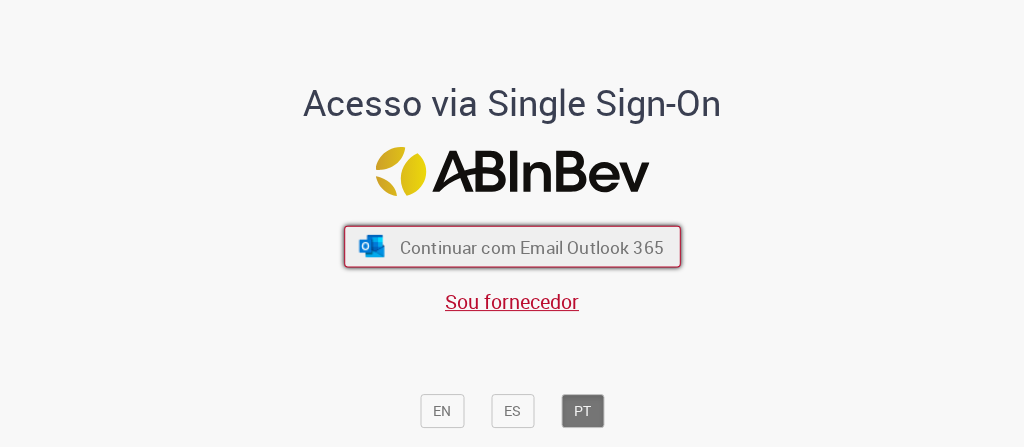 click on "Continuar com Email Outlook 365" at bounding box center (512, 246) 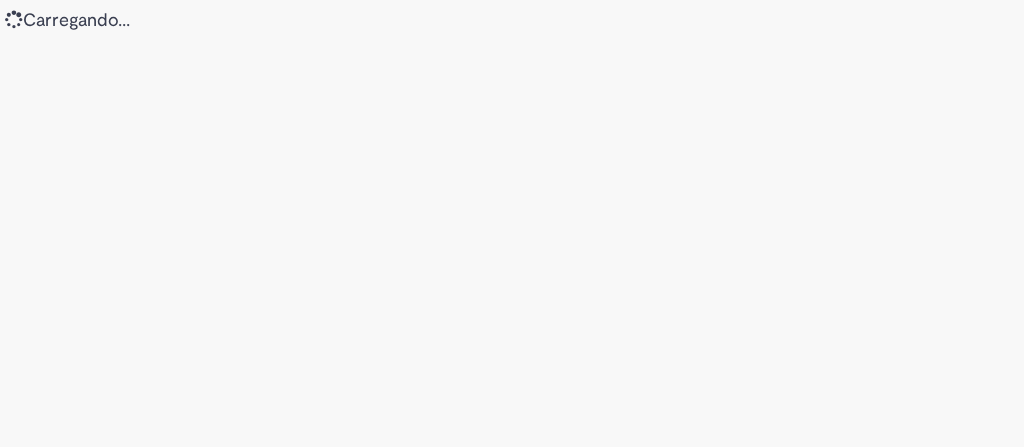 scroll, scrollTop: 0, scrollLeft: 0, axis: both 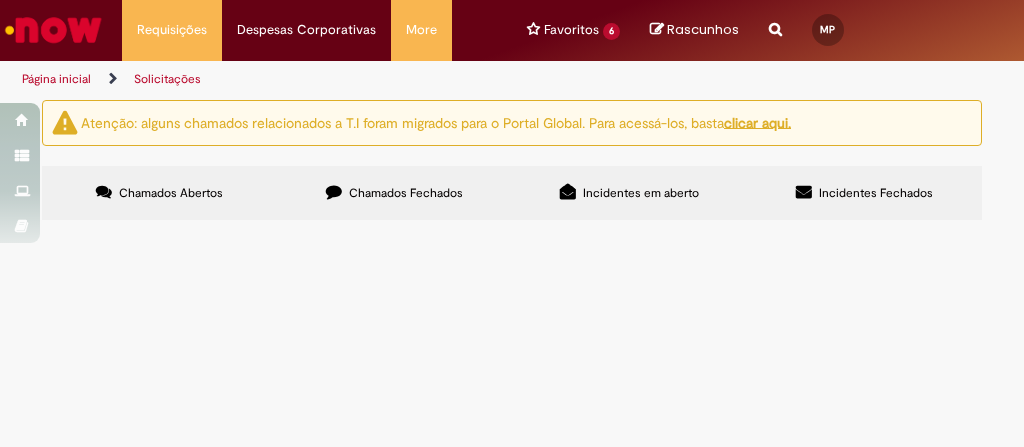 click on "Chamados Fechados" at bounding box center (406, 193) 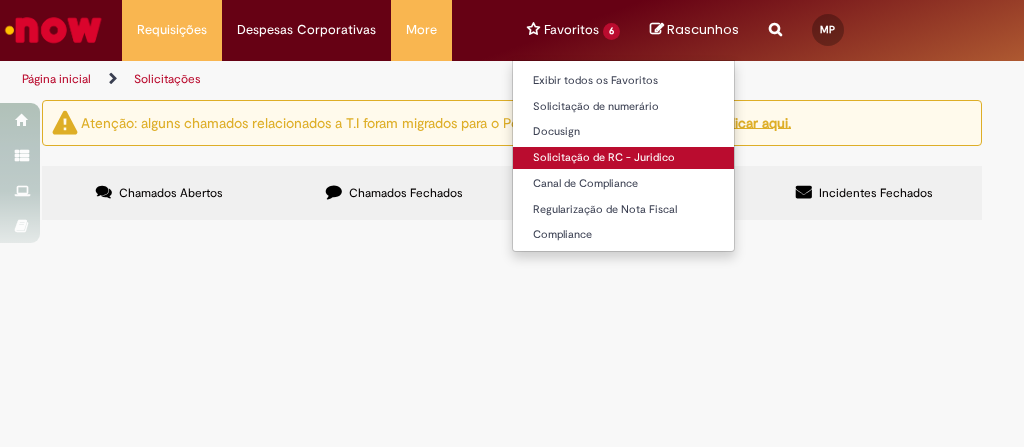 click on "Solicitação de RC - Juridico" at bounding box center (623, 158) 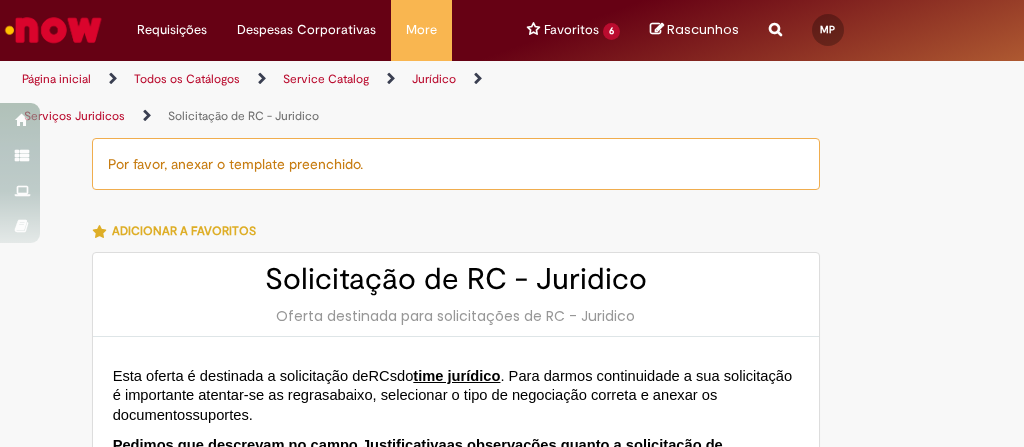 type on "********" 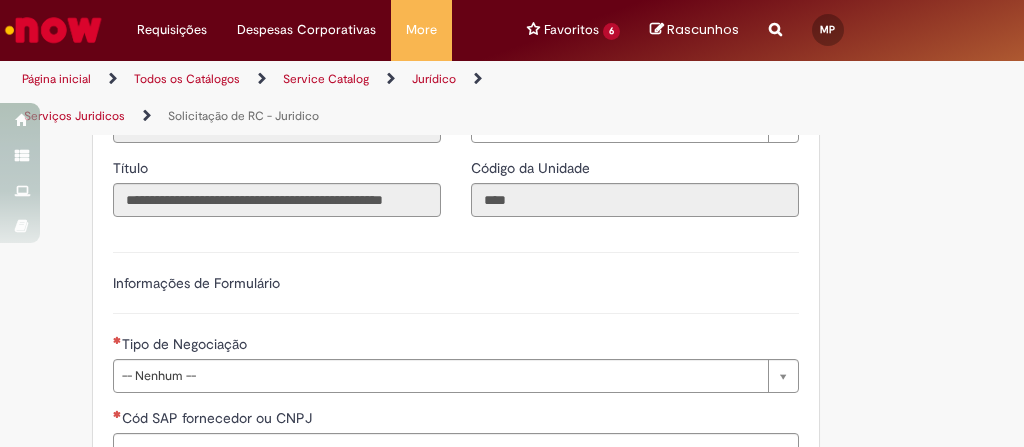 scroll, scrollTop: 1277, scrollLeft: 0, axis: vertical 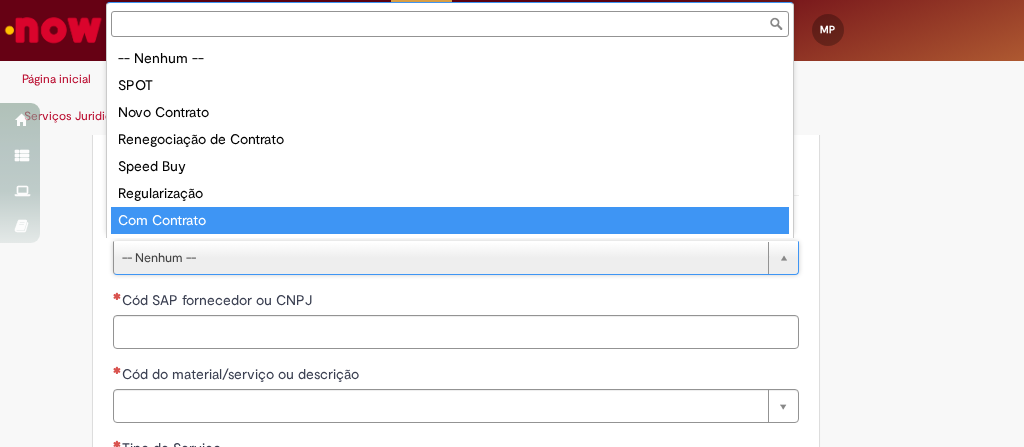 type on "**********" 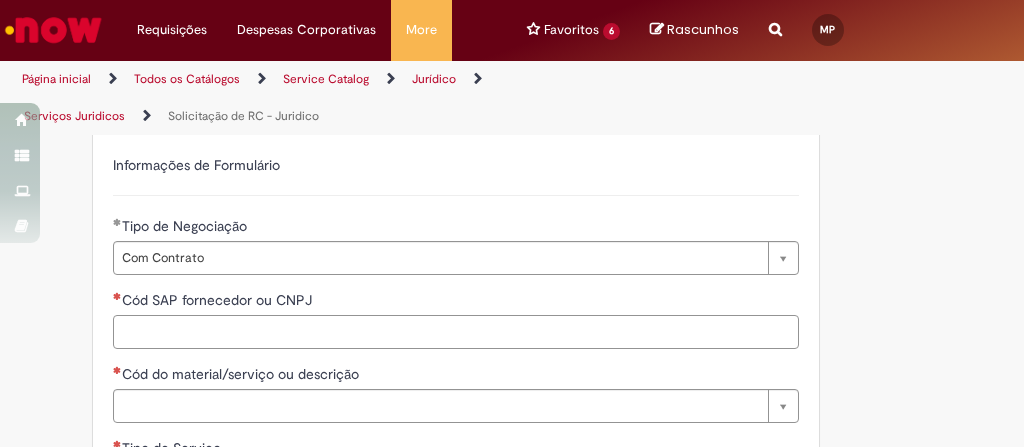 click on "Cód SAP fornecedor ou CNPJ" at bounding box center [456, 332] 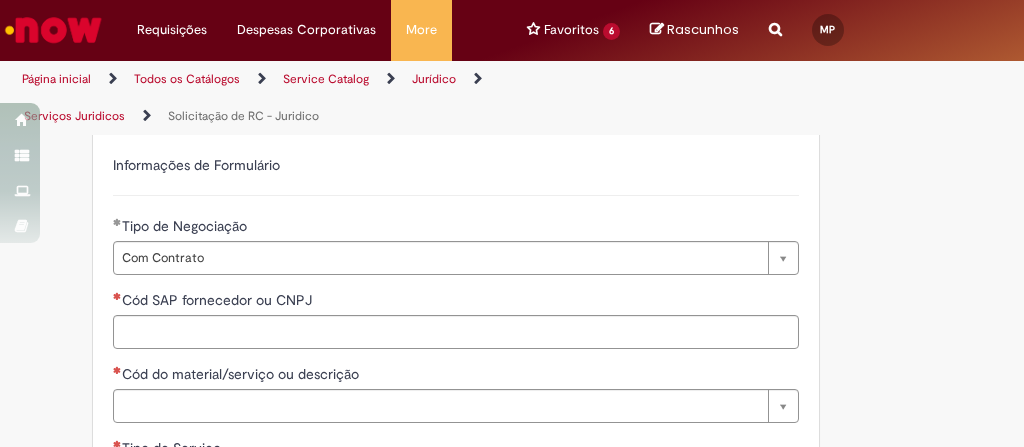 click on "Serviços Juridicos" at bounding box center (88, 116) 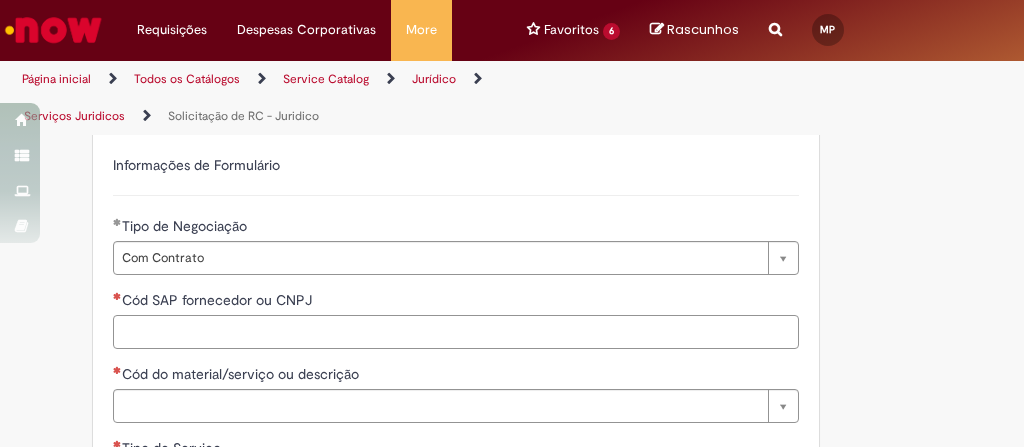 click on "Cód SAP fornecedor ou CNPJ" at bounding box center (456, 332) 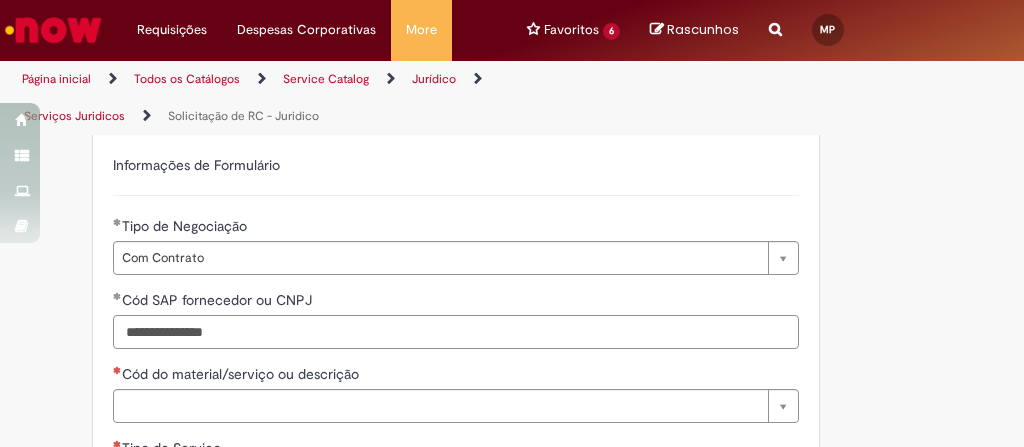 scroll, scrollTop: 1409, scrollLeft: 0, axis: vertical 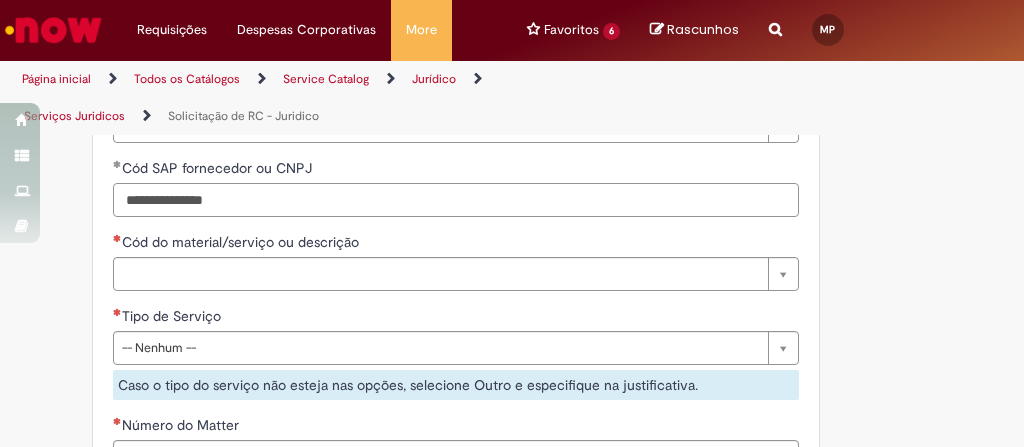type on "**********" 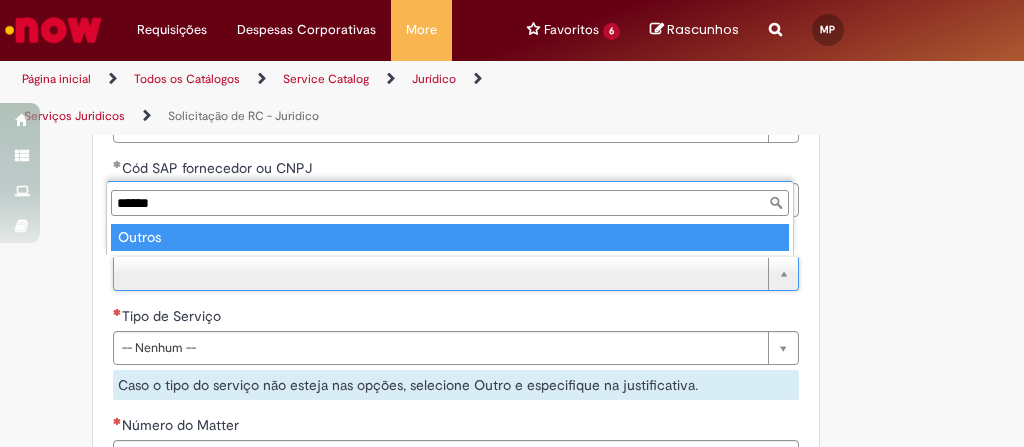 type on "******" 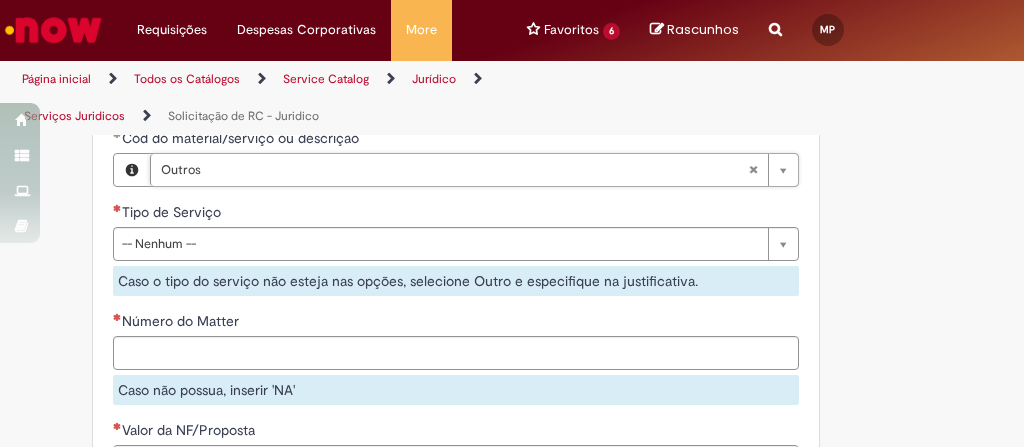 scroll, scrollTop: 1513, scrollLeft: 0, axis: vertical 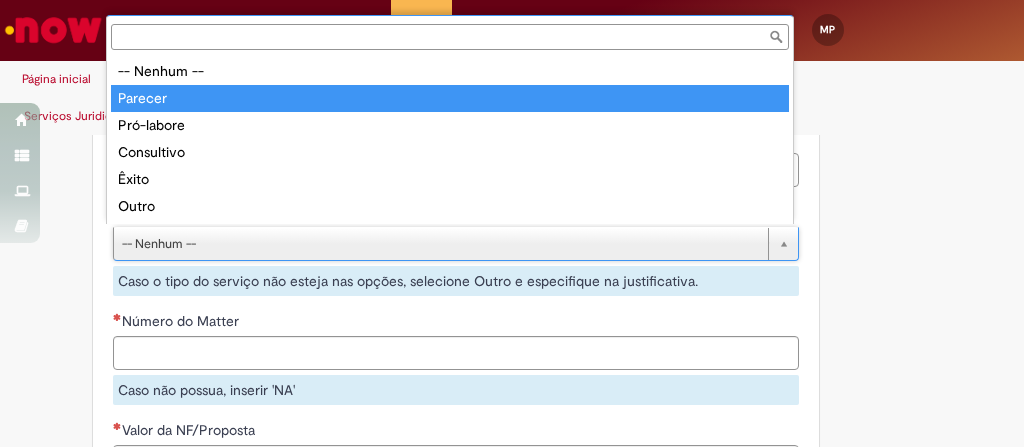 type on "*******" 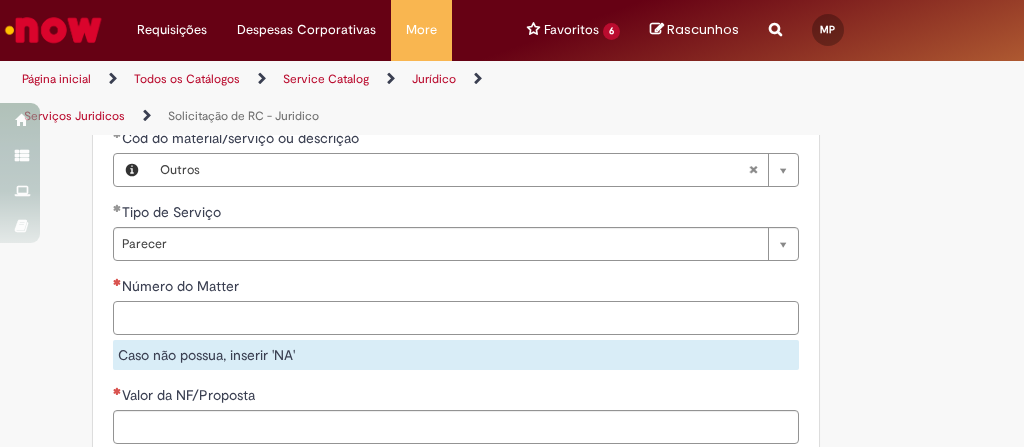 click on "Número do Matter" at bounding box center (456, 318) 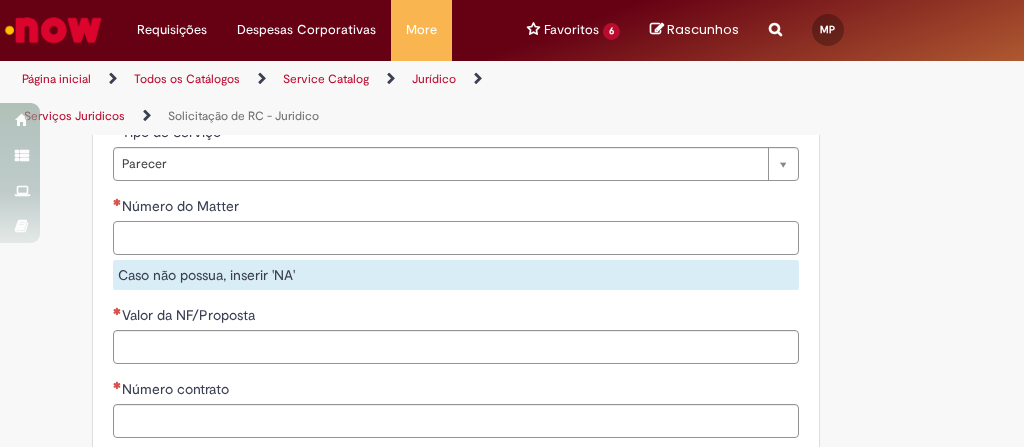 scroll, scrollTop: 1594, scrollLeft: 0, axis: vertical 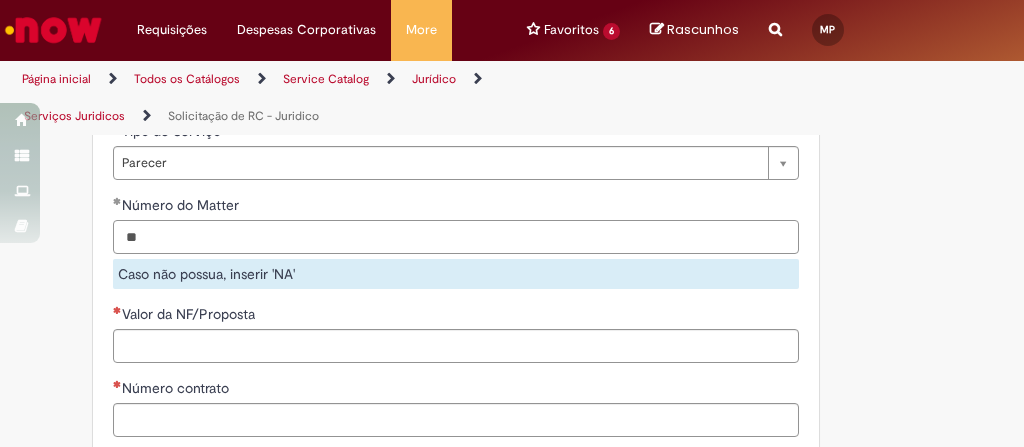 type on "**" 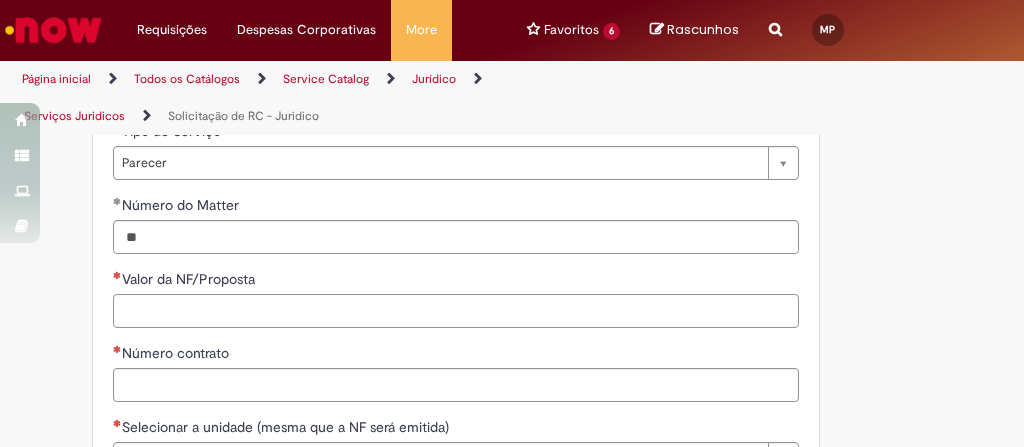 paste on "**********" 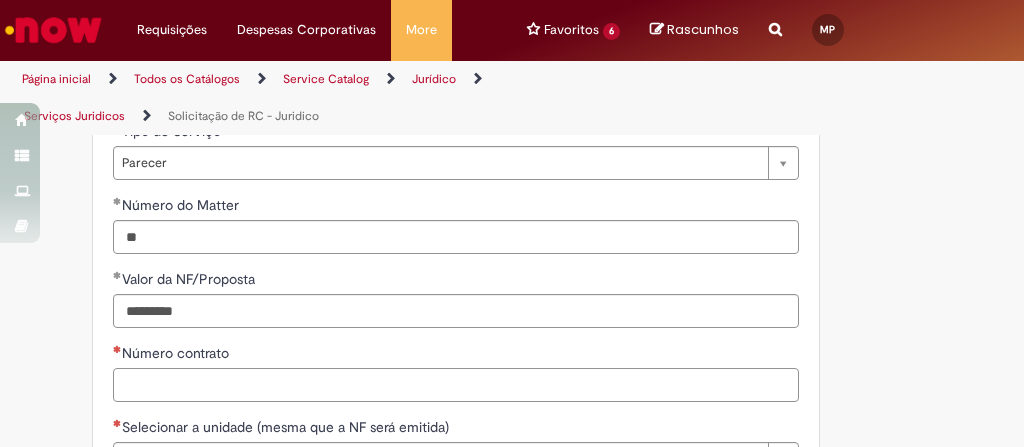 type on "**********" 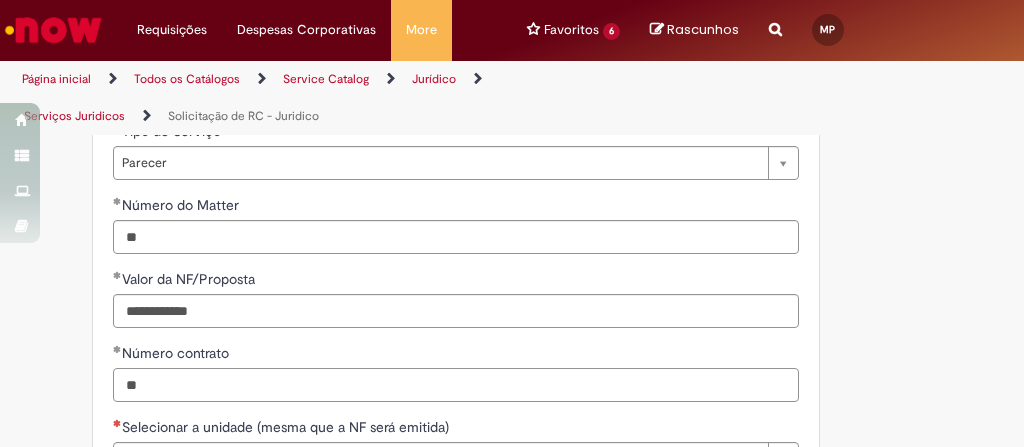 type on "**" 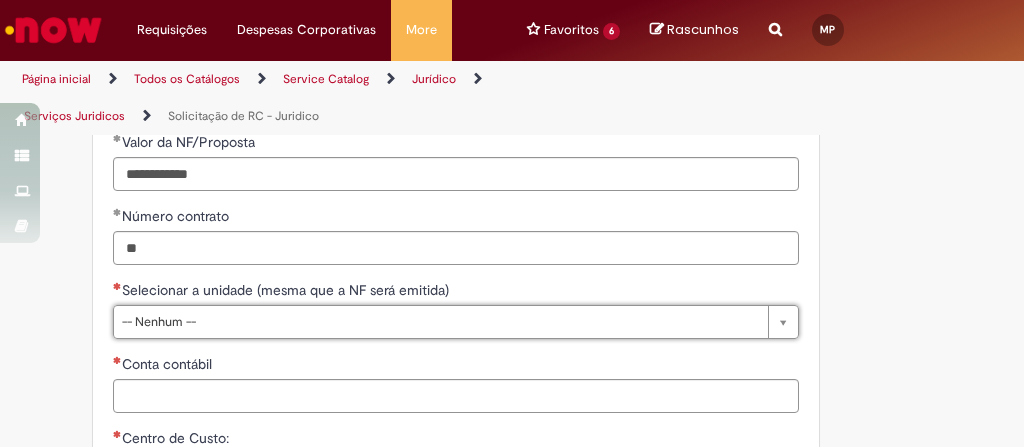 scroll, scrollTop: 1758, scrollLeft: 0, axis: vertical 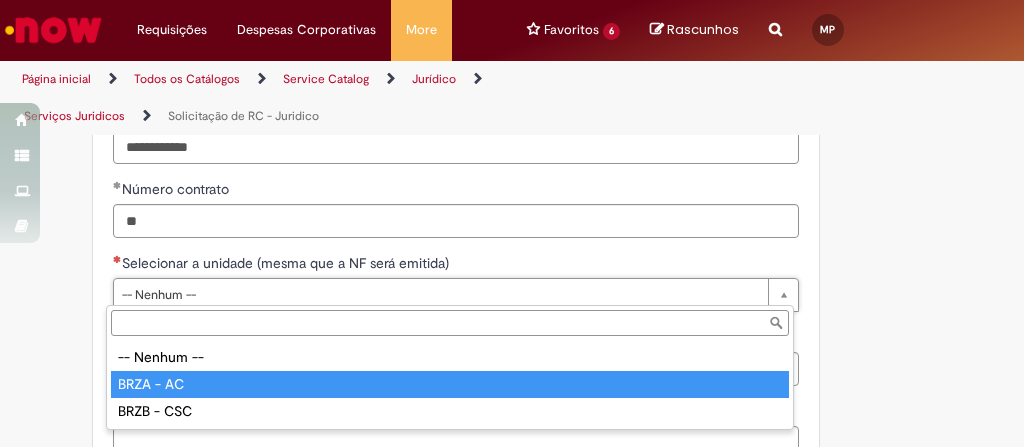 type on "*********" 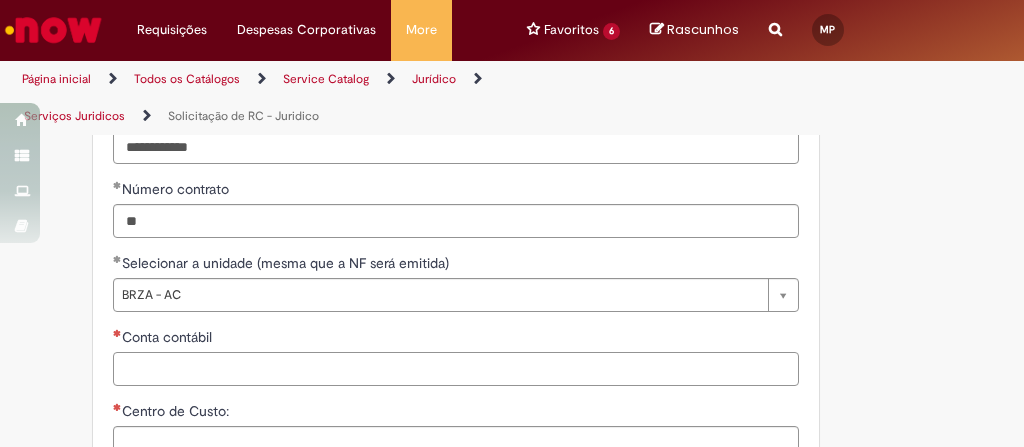 click on "Conta contábil" at bounding box center [456, 369] 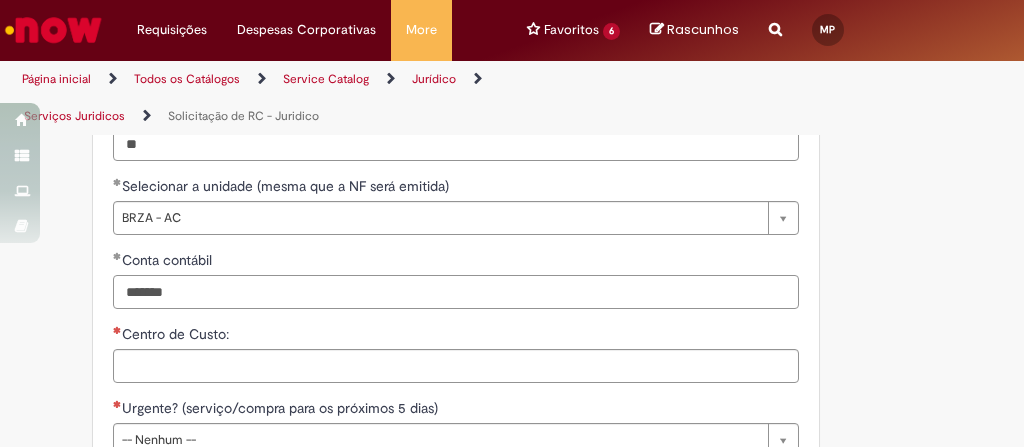 scroll, scrollTop: 1836, scrollLeft: 0, axis: vertical 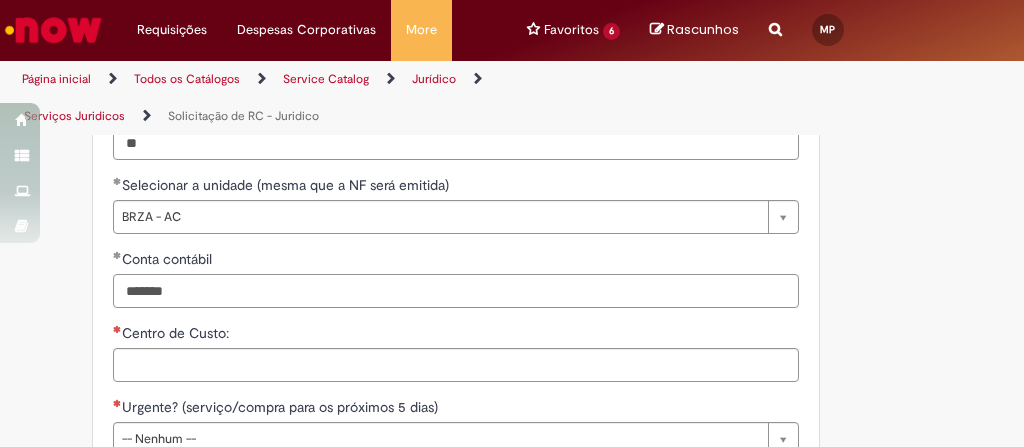 type on "*******" 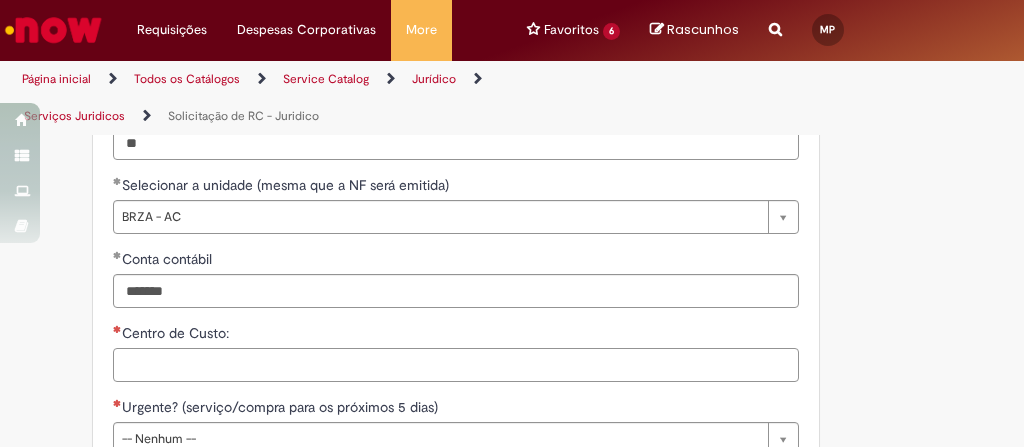 click on "Centro de Custo:" at bounding box center (456, 365) 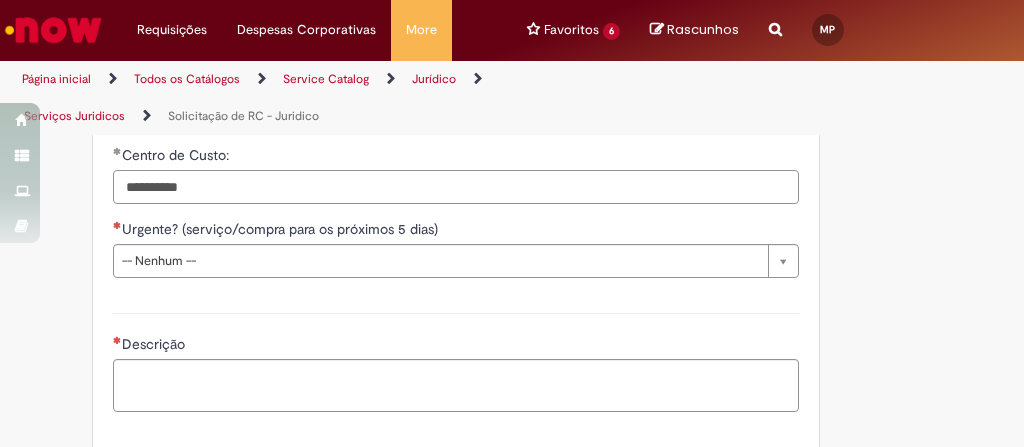scroll, scrollTop: 2016, scrollLeft: 0, axis: vertical 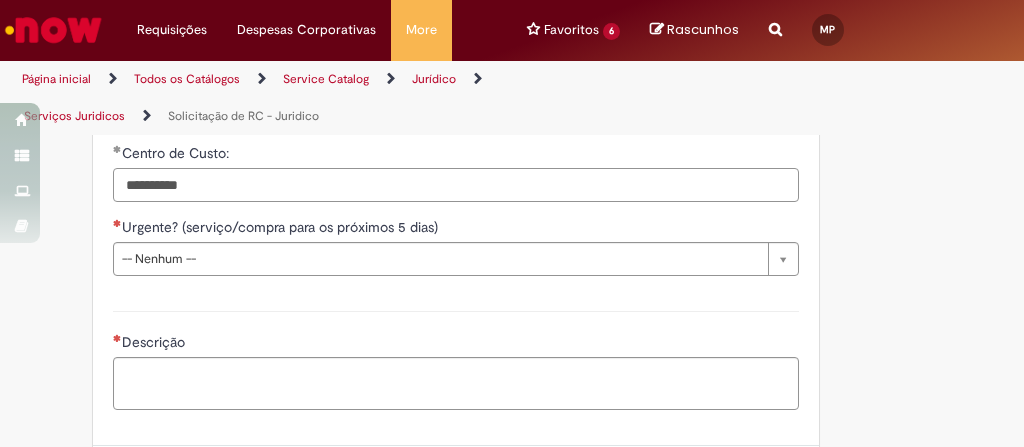 type on "**********" 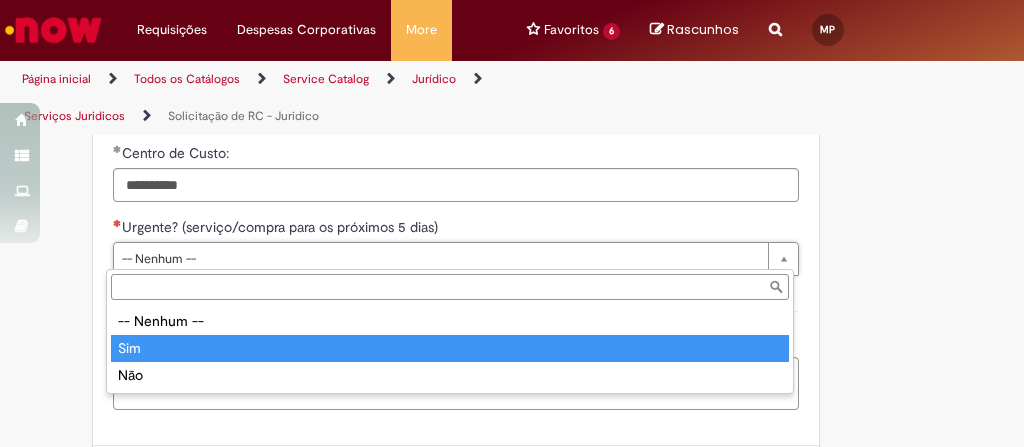 type on "***" 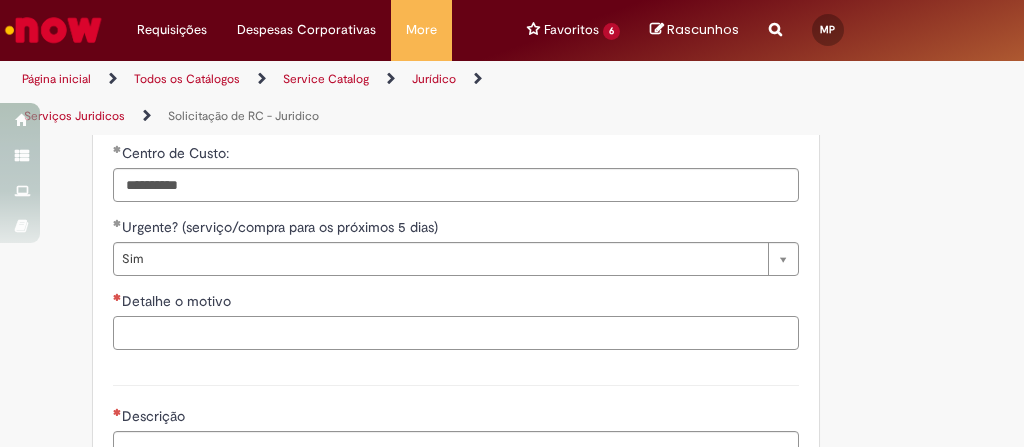 click on "Detalhe o motivo" at bounding box center [456, 333] 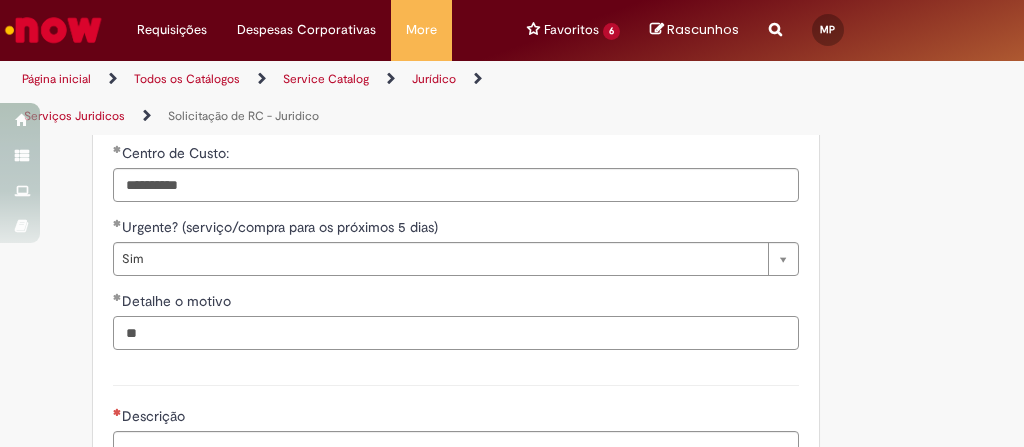 type on "*" 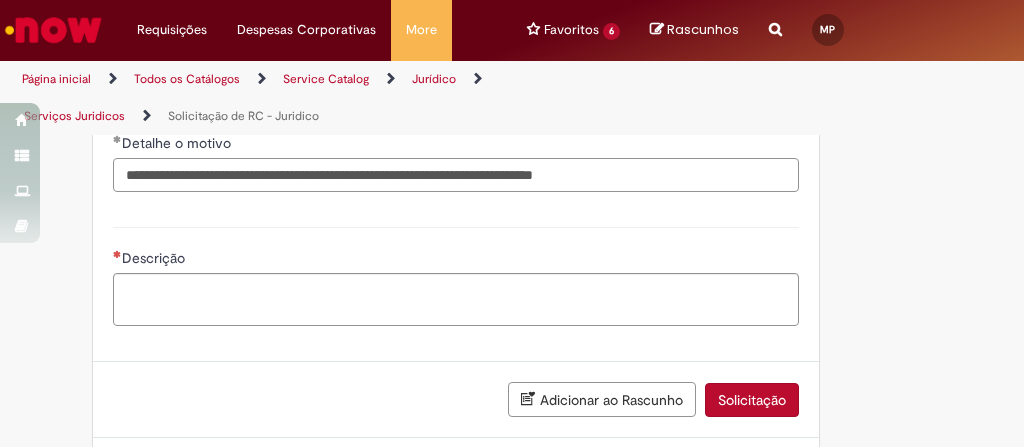 scroll, scrollTop: 2174, scrollLeft: 0, axis: vertical 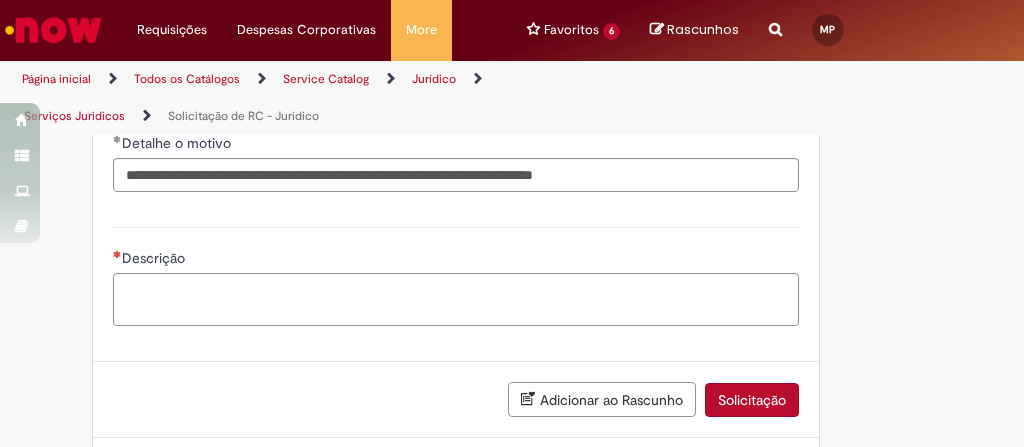 paste on "**********" 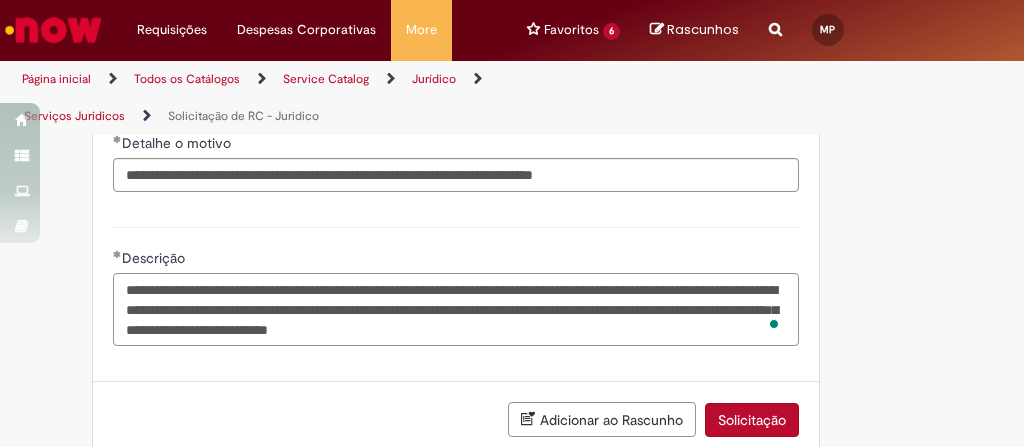 click on "**********" at bounding box center (456, 309) 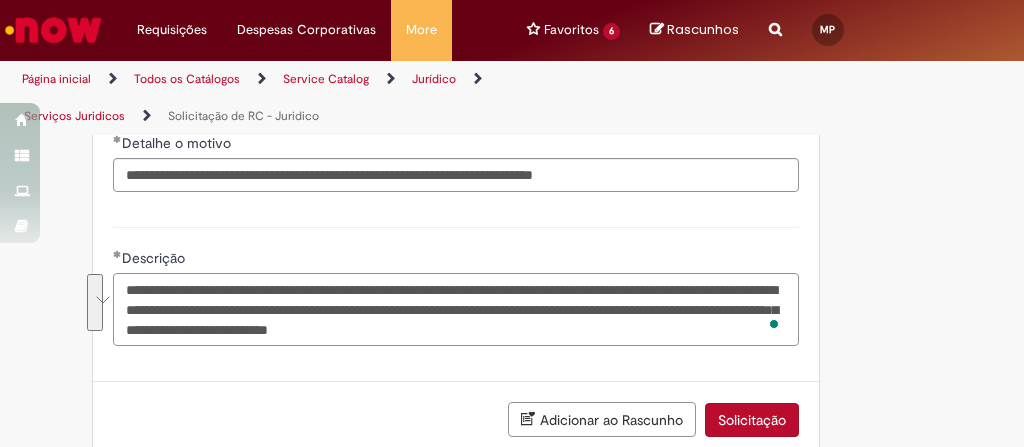click on "**********" at bounding box center (456, 309) 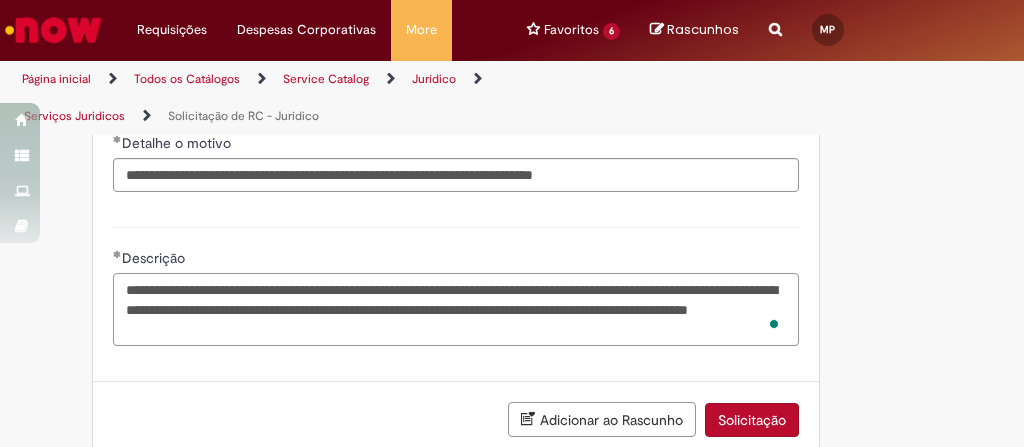 click on "**********" at bounding box center (456, 309) 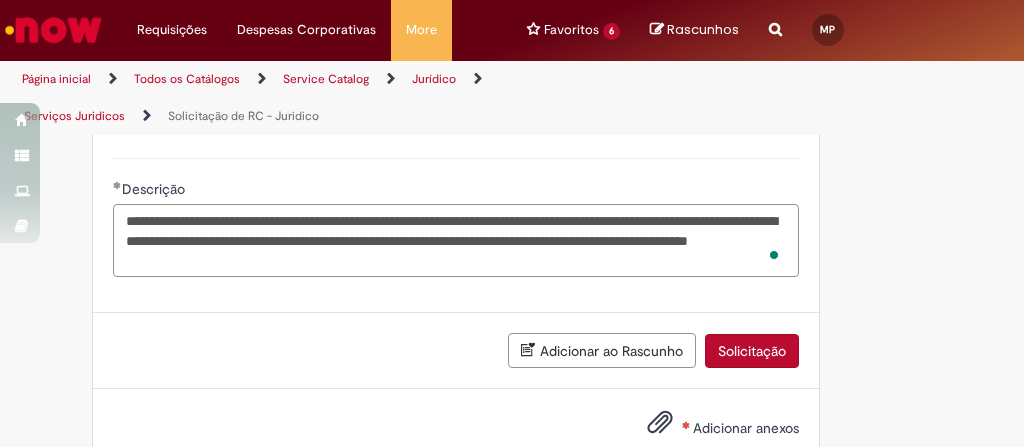 type on "**********" 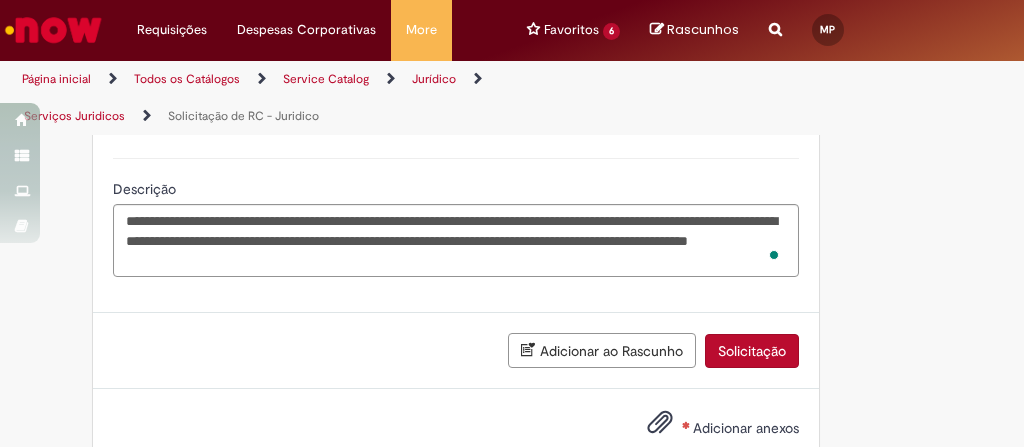click on "Adicionar anexos" at bounding box center (746, 428) 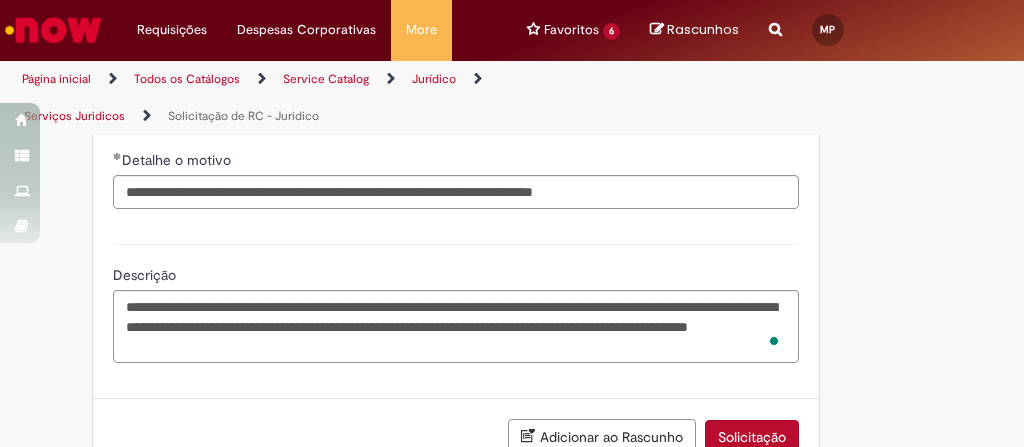 scroll, scrollTop: 2287, scrollLeft: 0, axis: vertical 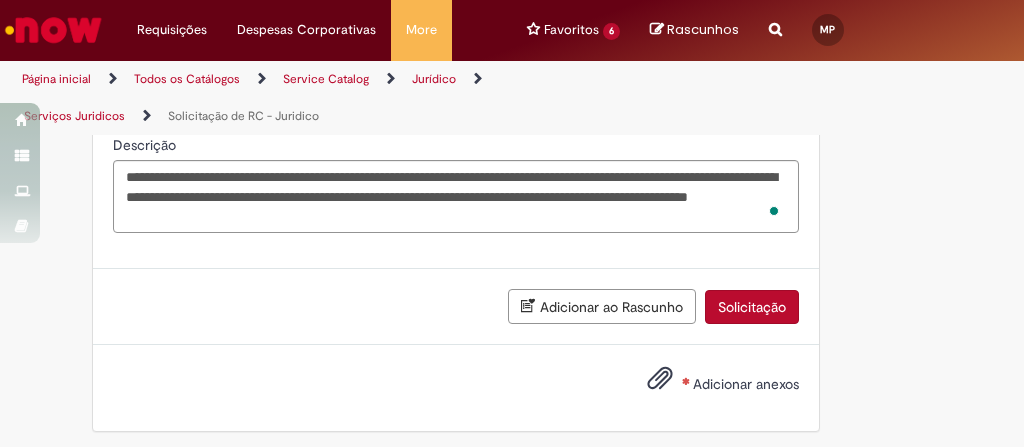 click on "Adicionar anexos" at bounding box center [746, 384] 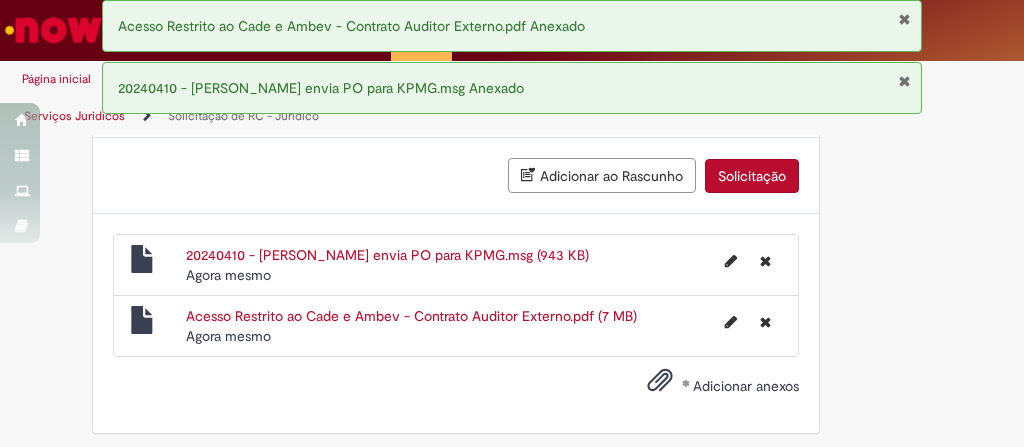 scroll, scrollTop: 2418, scrollLeft: 0, axis: vertical 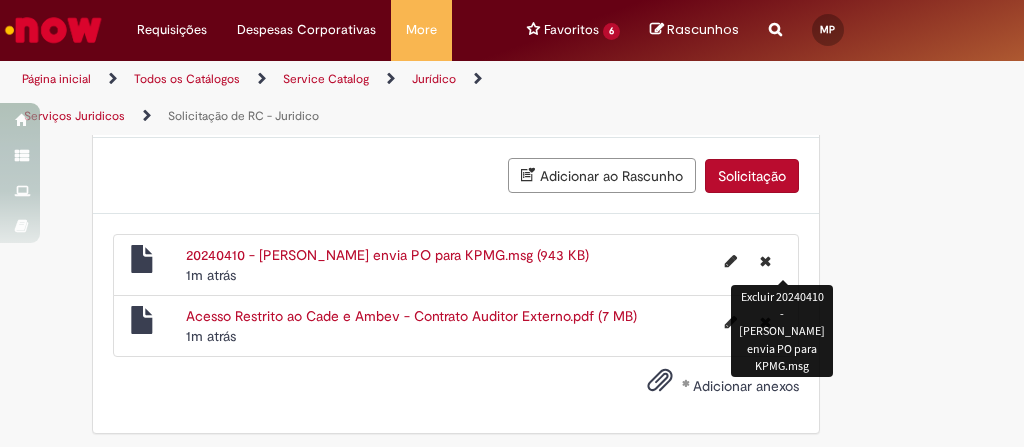 click at bounding box center (765, 261) 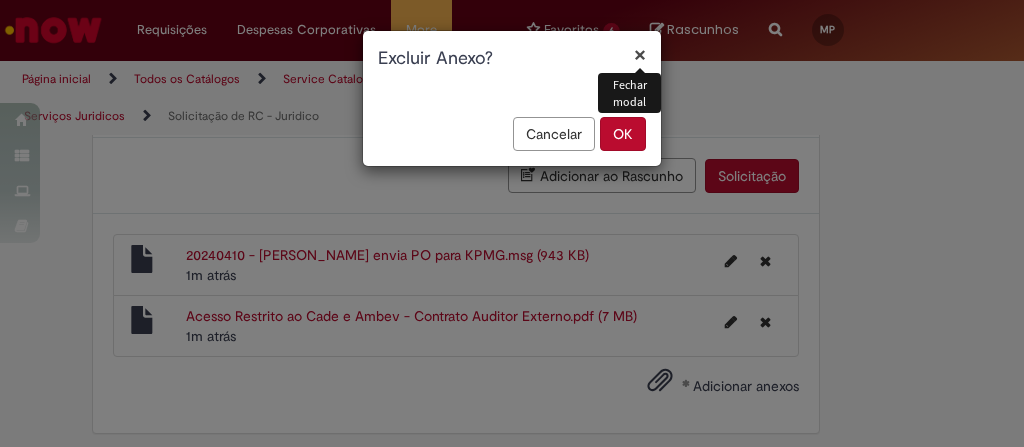 click on "OK" at bounding box center (623, 134) 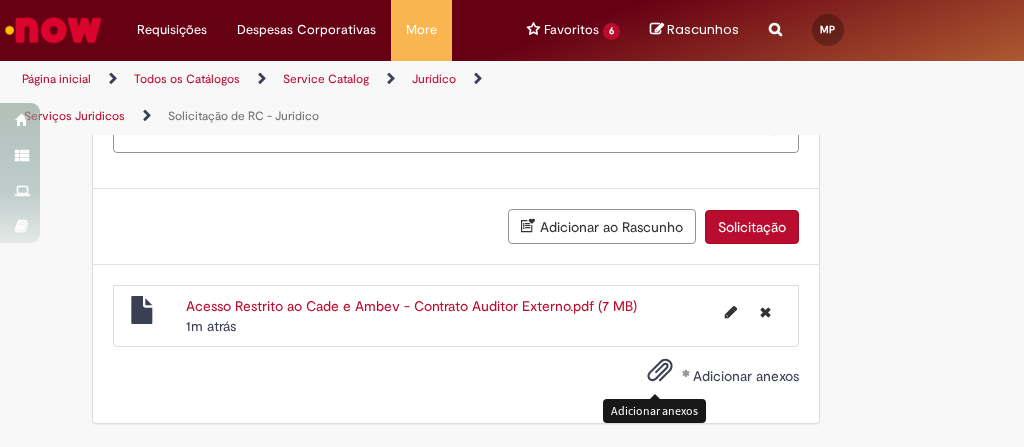 scroll, scrollTop: 2358, scrollLeft: 0, axis: vertical 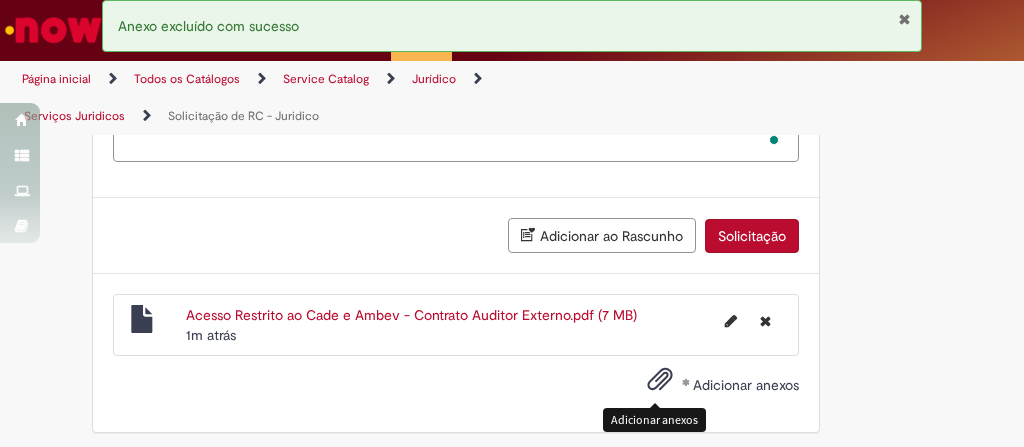 click on "Solicitação" at bounding box center [752, 236] 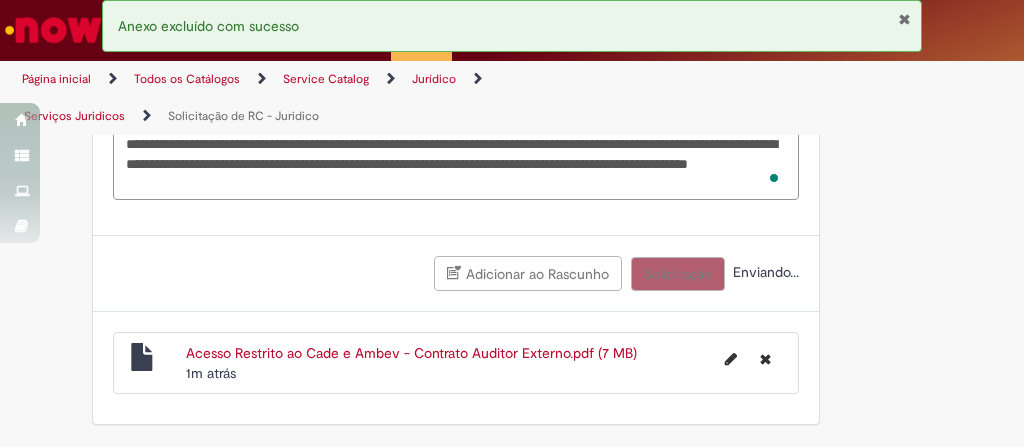 scroll, scrollTop: 2313, scrollLeft: 0, axis: vertical 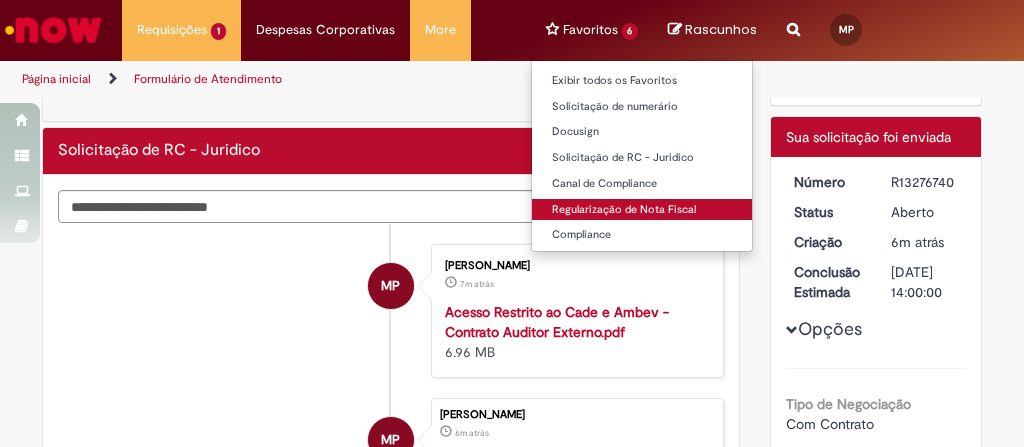 click on "Regularização de Nota Fiscal" at bounding box center (642, 210) 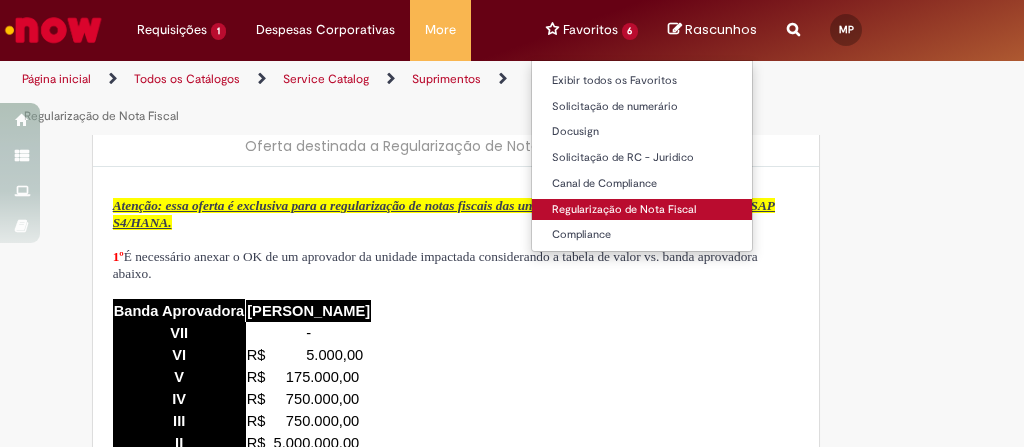 type on "********" 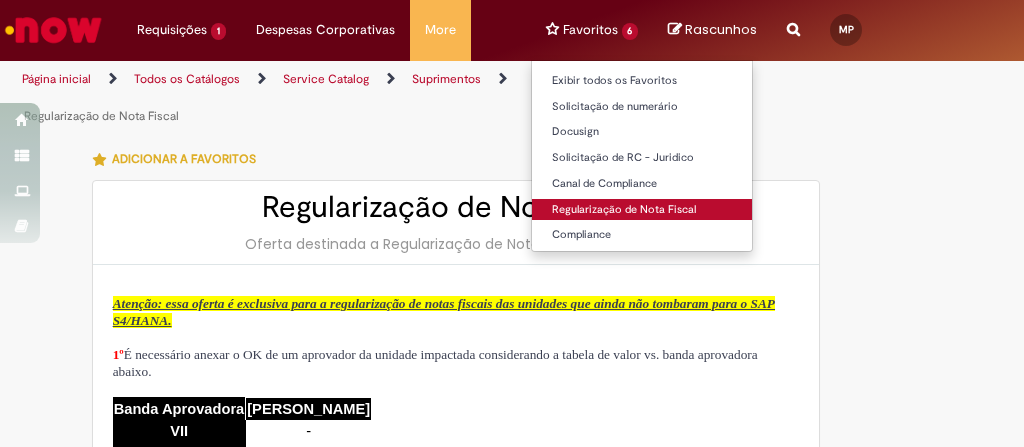 type on "**********" 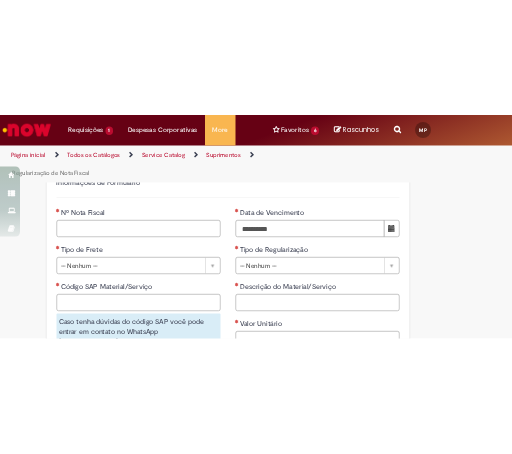scroll, scrollTop: 1002, scrollLeft: 0, axis: vertical 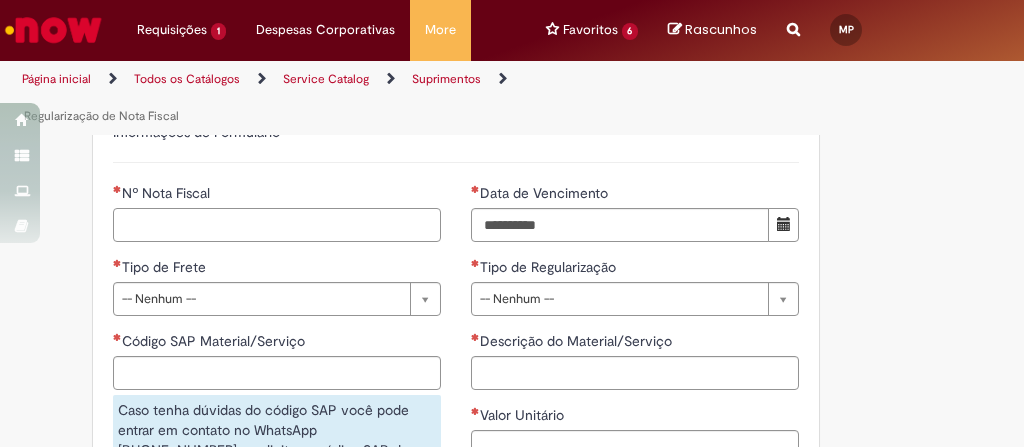 click on "Nº Nota Fiscal" at bounding box center (277, 225) 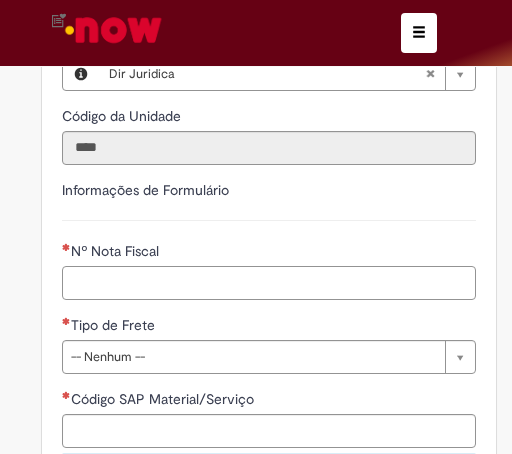 scroll, scrollTop: 1268, scrollLeft: 0, axis: vertical 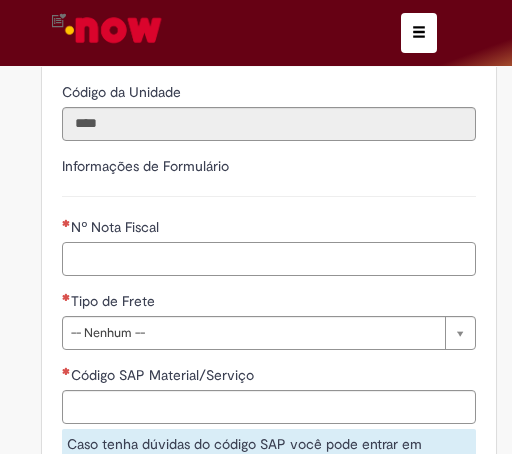 click on "Nº Nota Fiscal" at bounding box center [269, 259] 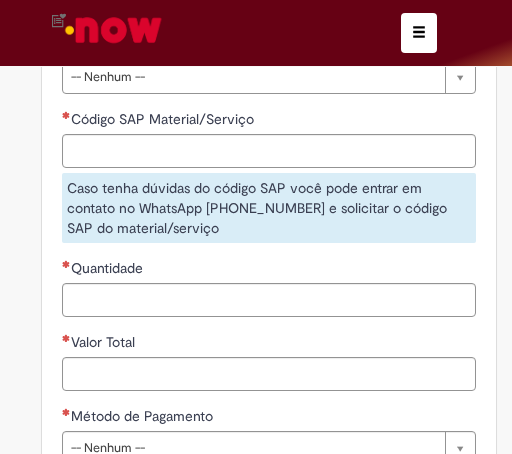 scroll, scrollTop: 1553, scrollLeft: 0, axis: vertical 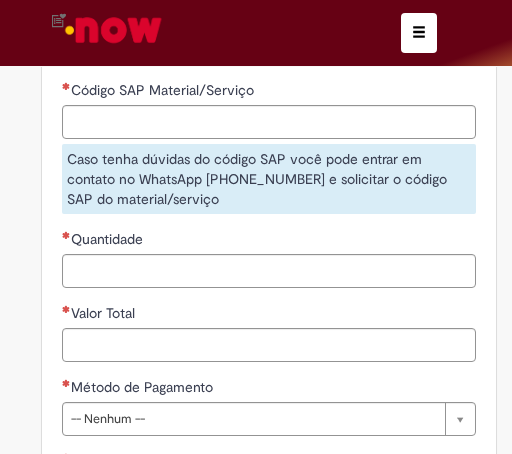 type on "********" 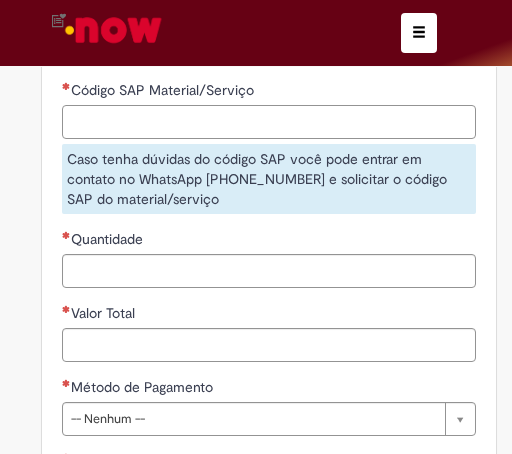 click on "Código SAP Material/Serviço" at bounding box center [269, 122] 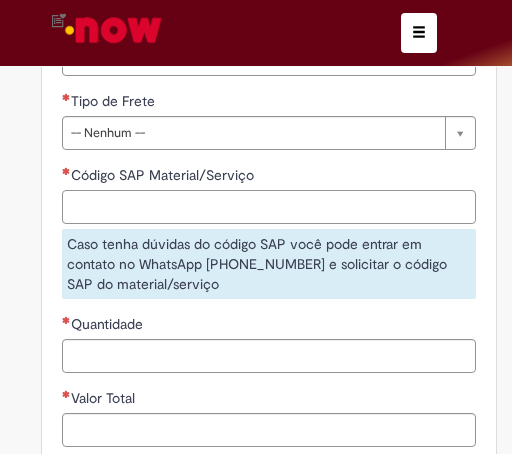 scroll, scrollTop: 1468, scrollLeft: 0, axis: vertical 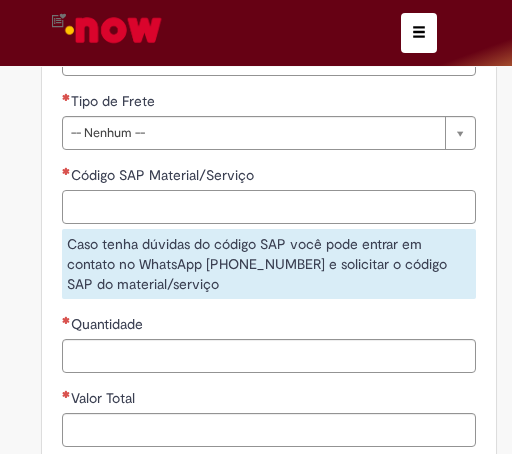 click on "Código SAP Material/Serviço" at bounding box center (269, 207) 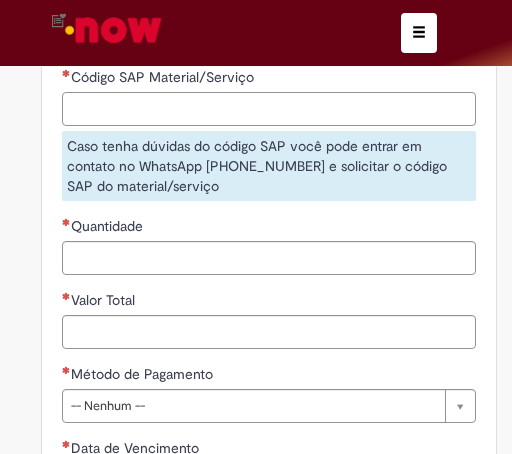scroll, scrollTop: 1565, scrollLeft: 0, axis: vertical 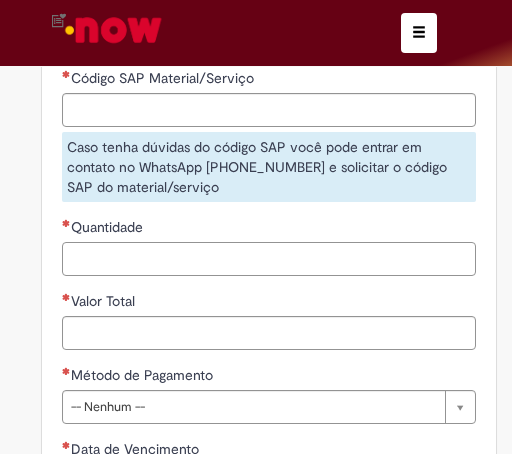 click on "Quantidade" at bounding box center [269, 259] 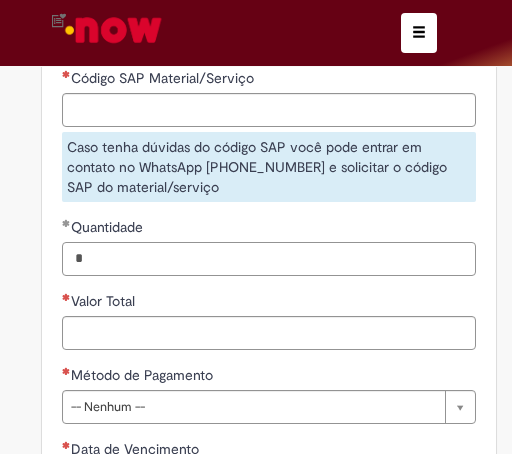 type on "*" 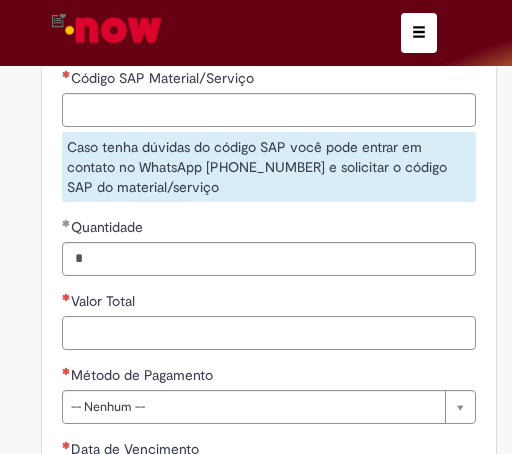 click on "Valor Total" at bounding box center [269, 333] 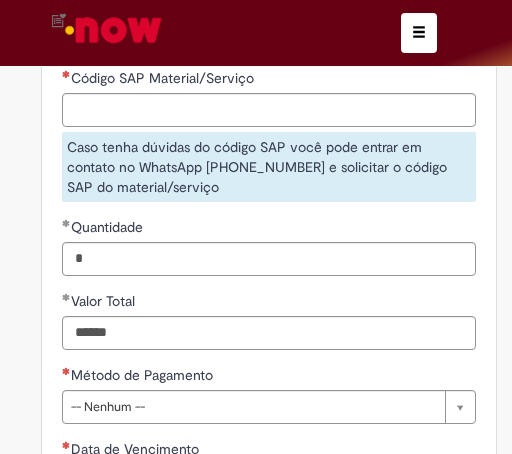 type on "**********" 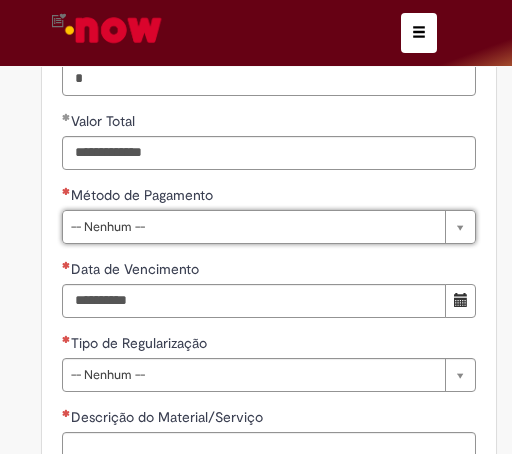 scroll, scrollTop: 1747, scrollLeft: 0, axis: vertical 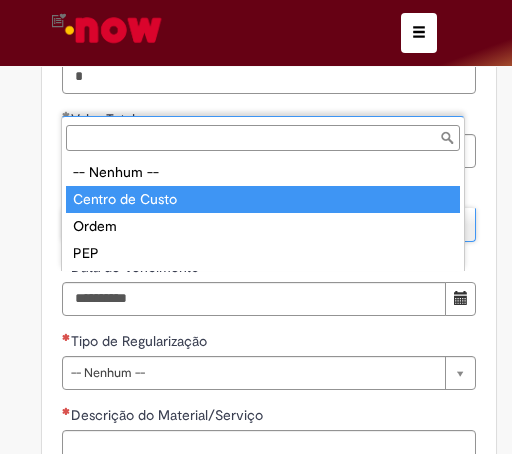 type on "**********" 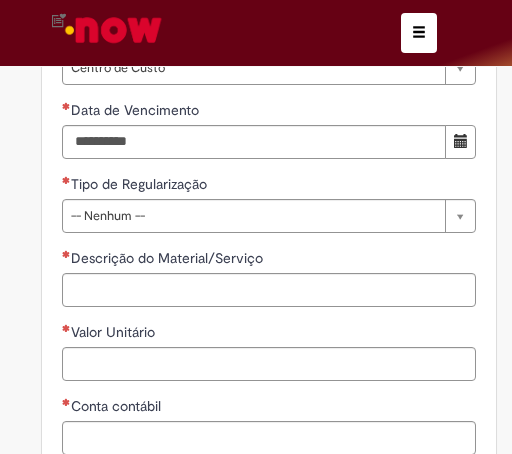 scroll, scrollTop: 1858, scrollLeft: 0, axis: vertical 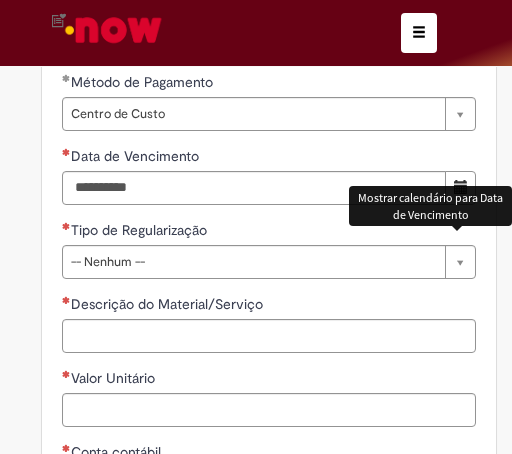 click at bounding box center [460, 188] 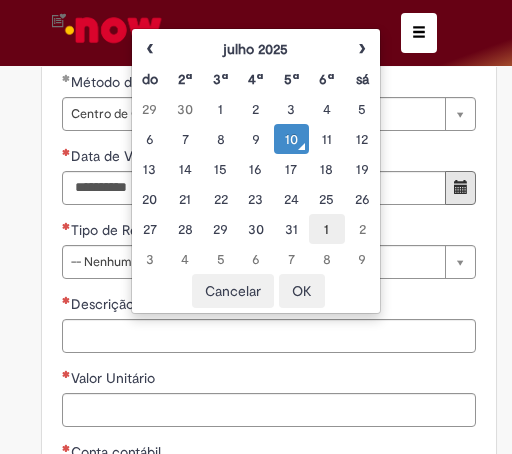click on "1" at bounding box center (326, 229) 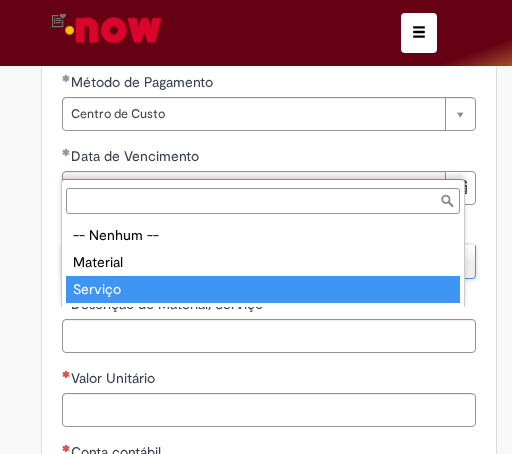 type on "*******" 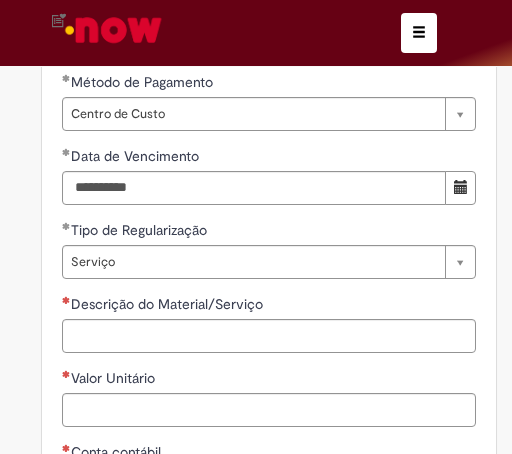 click on "Descrição do Material/Serviço" at bounding box center (164, 304) 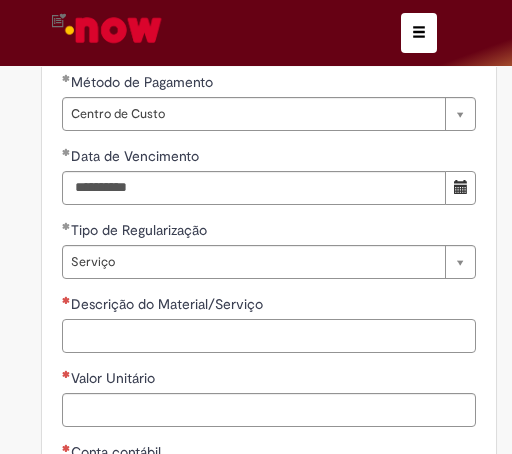 click on "Descrição do Material/Serviço" at bounding box center [269, 336] 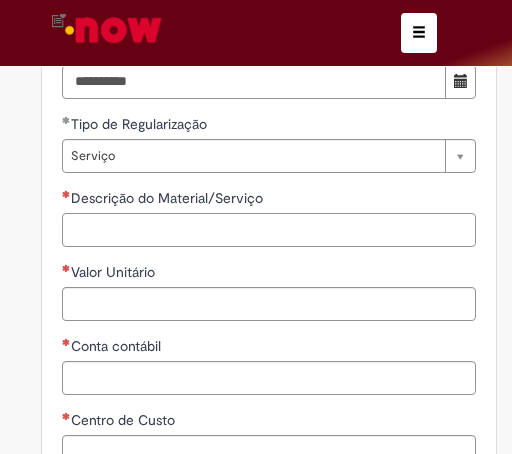 scroll, scrollTop: 1964, scrollLeft: 0, axis: vertical 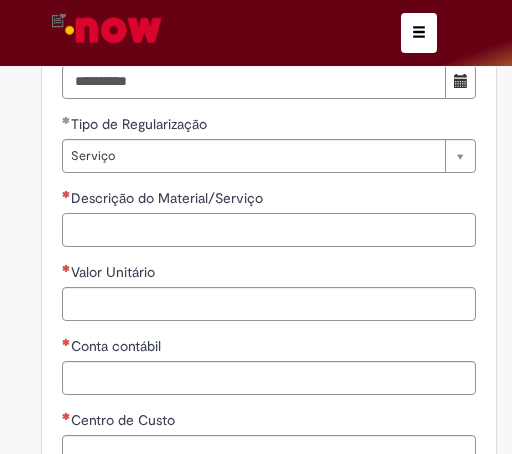 type on "*" 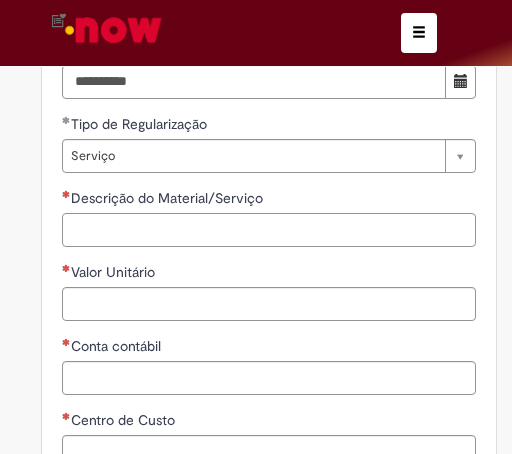paste on "**********" 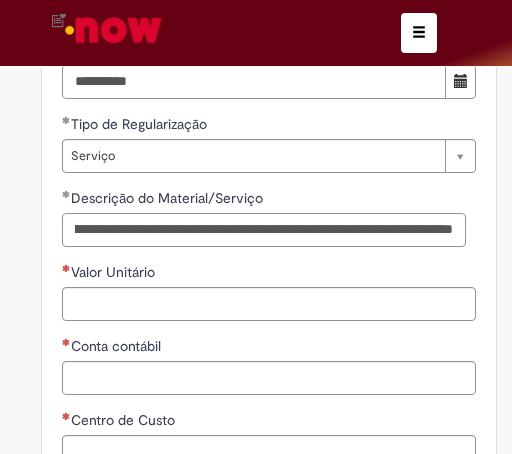 scroll, scrollTop: 0, scrollLeft: 730, axis: horizontal 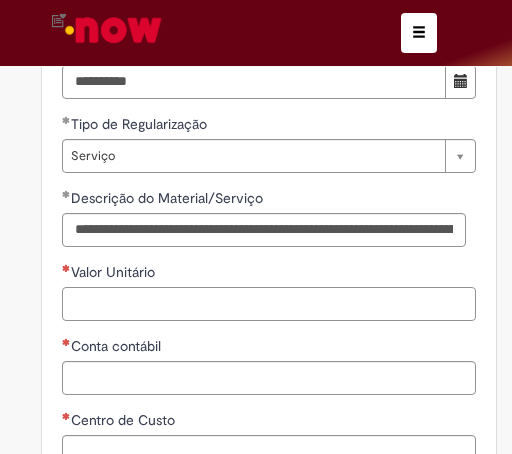 click on "Valor Unitário" at bounding box center (269, 304) 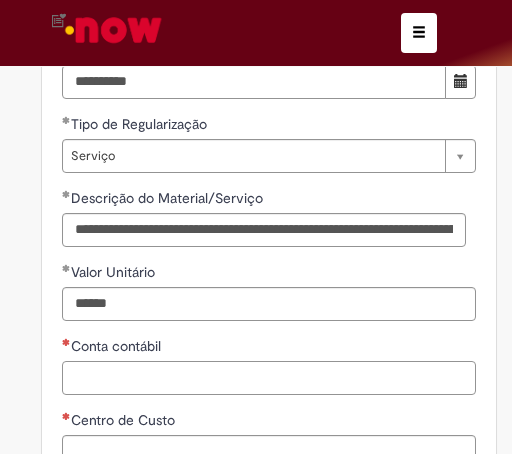 type on "**********" 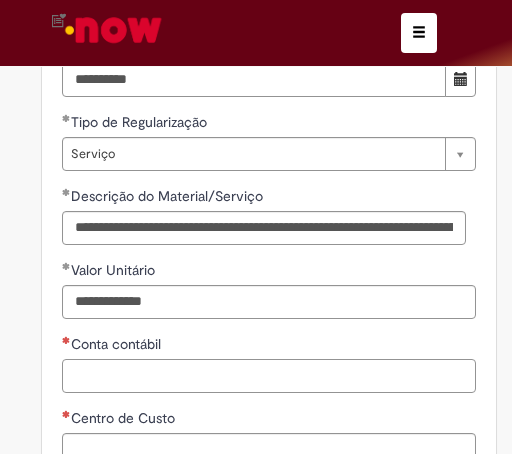 scroll, scrollTop: 2109, scrollLeft: 0, axis: vertical 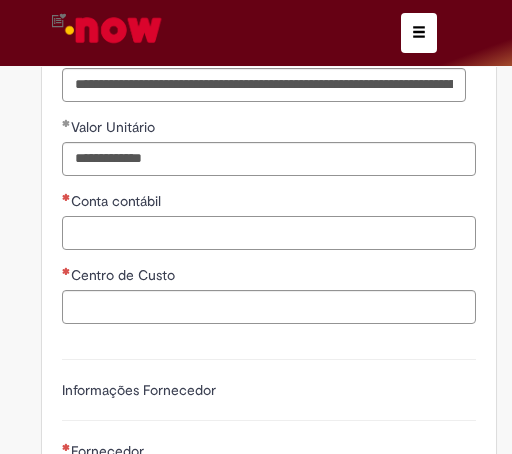 paste on "**********" 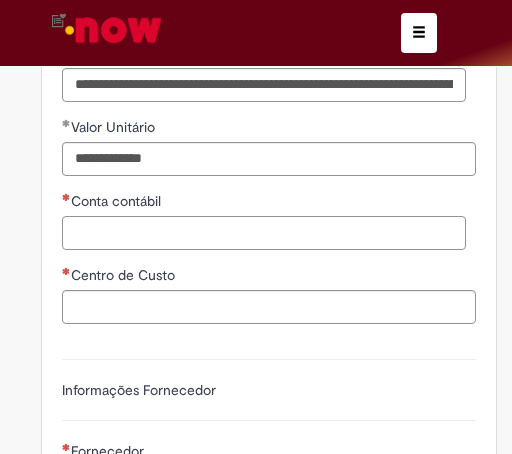scroll, scrollTop: 0, scrollLeft: 0, axis: both 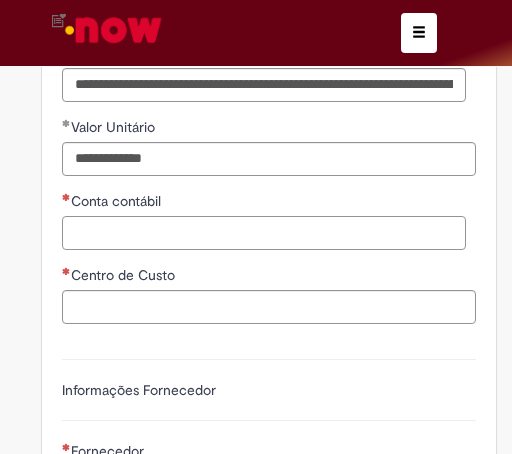 paste on "*******" 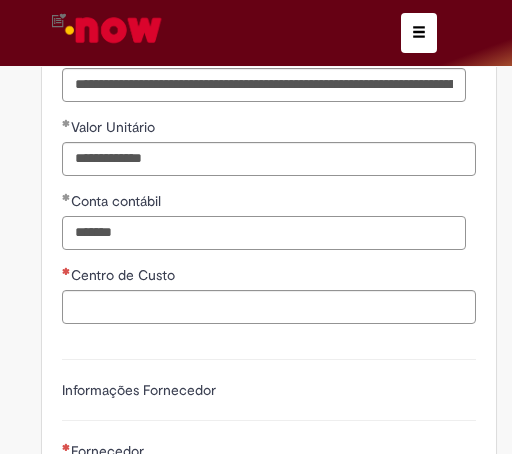 type on "*******" 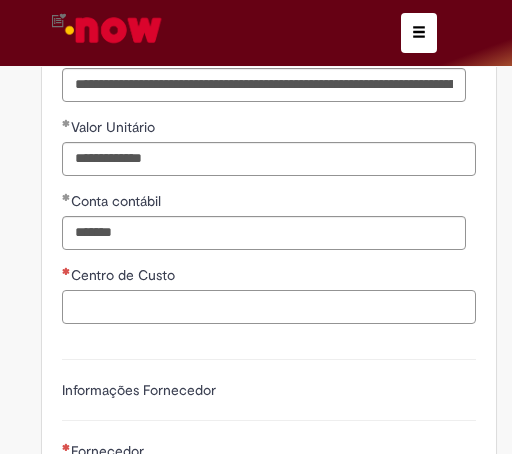 click on "Centro de Custo" at bounding box center (269, 307) 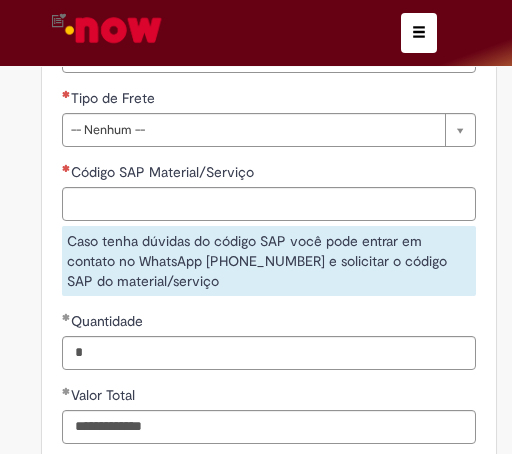 scroll, scrollTop: 1470, scrollLeft: 0, axis: vertical 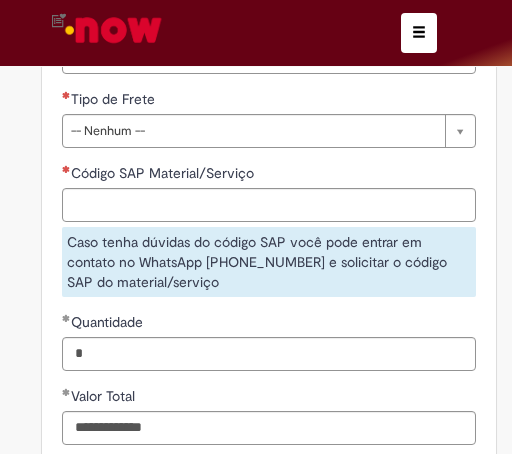 type on "**********" 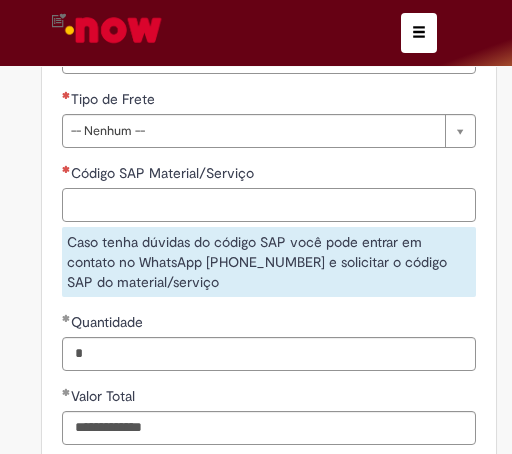 click on "Código SAP Material/Serviço" at bounding box center (269, 205) 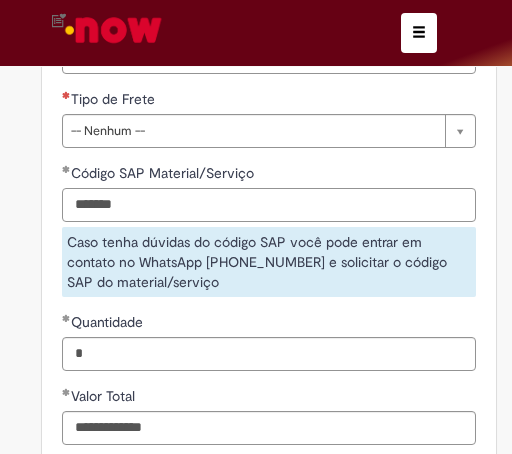 type on "*******" 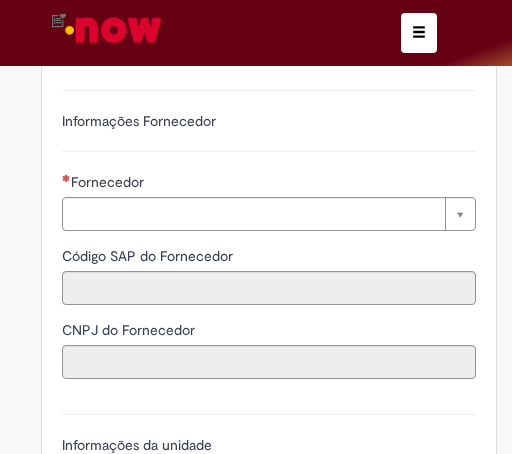scroll, scrollTop: 2304, scrollLeft: 0, axis: vertical 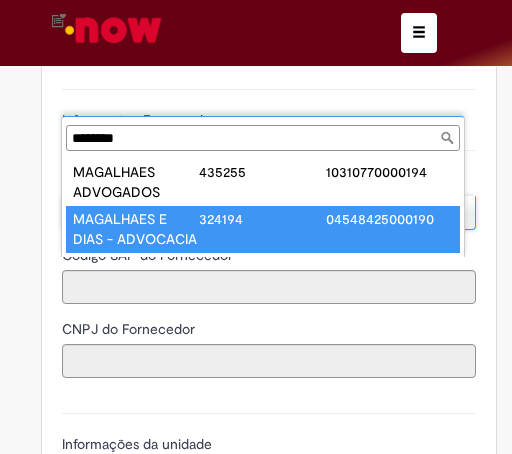 type on "********" 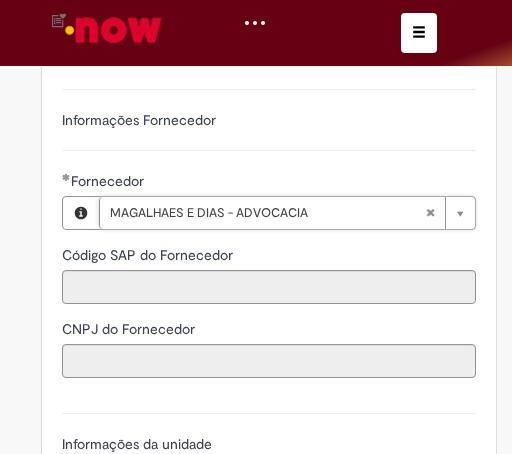 type on "******" 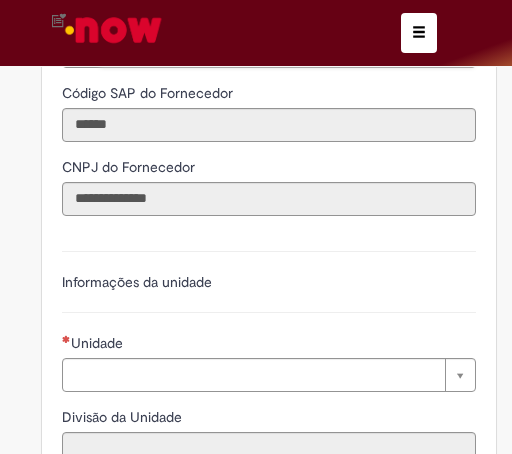 scroll, scrollTop: 2637, scrollLeft: 0, axis: vertical 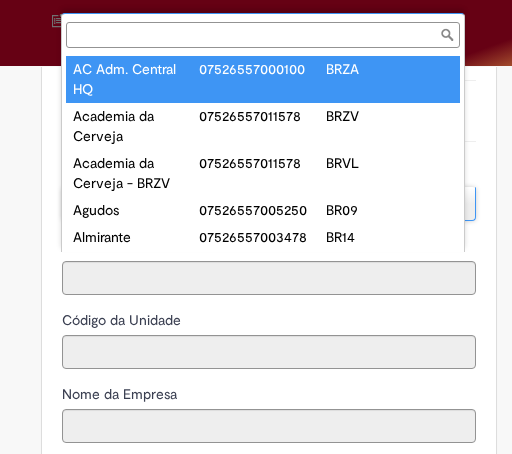 type on "**********" 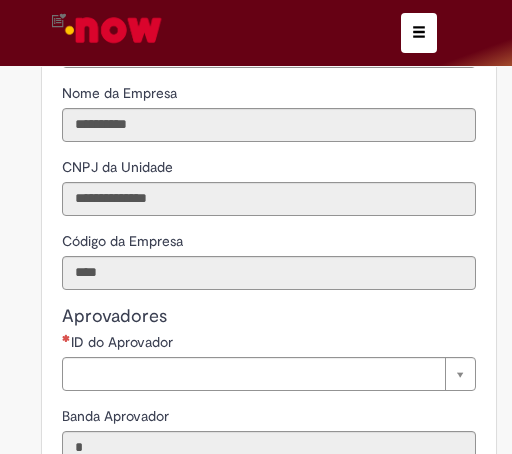 scroll, scrollTop: 3046, scrollLeft: 0, axis: vertical 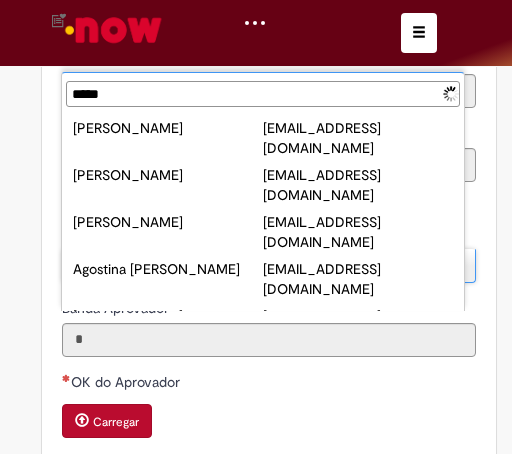 type on "******" 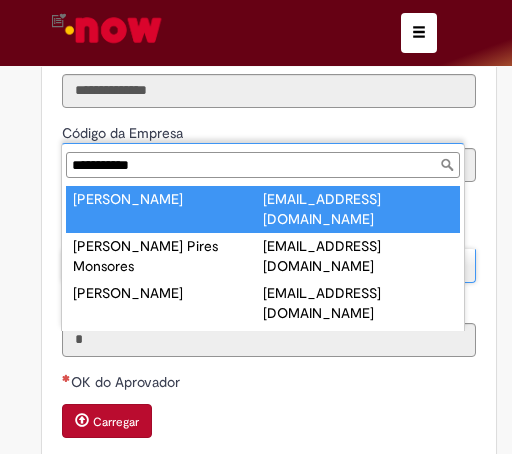 type on "**********" 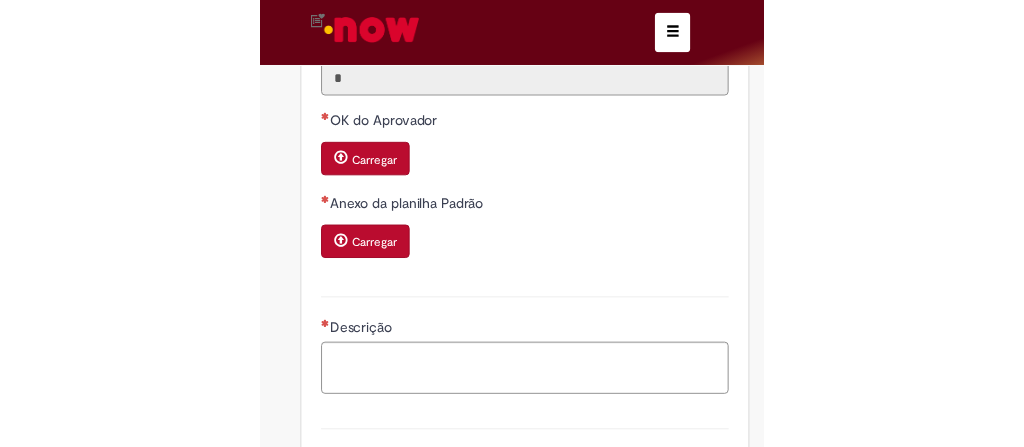 scroll, scrollTop: 3305, scrollLeft: 0, axis: vertical 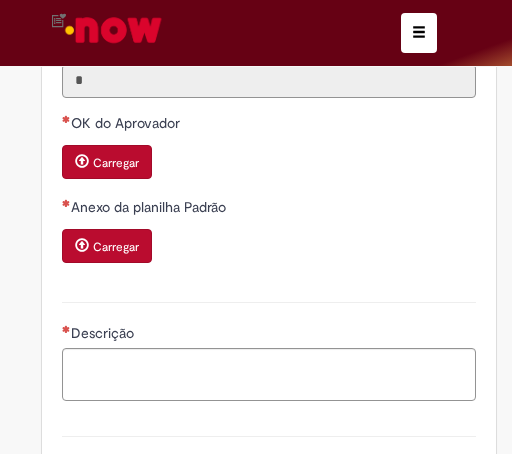 click on "Carregar" at bounding box center (116, 163) 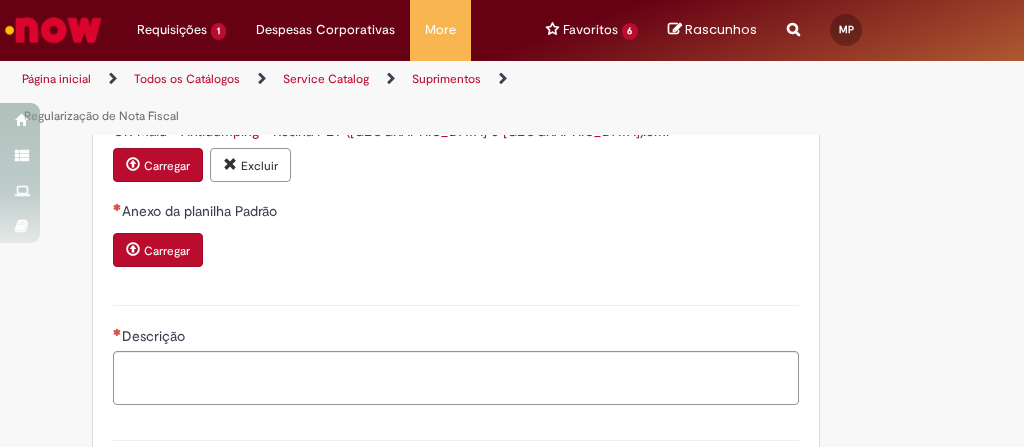scroll, scrollTop: 2281, scrollLeft: 0, axis: vertical 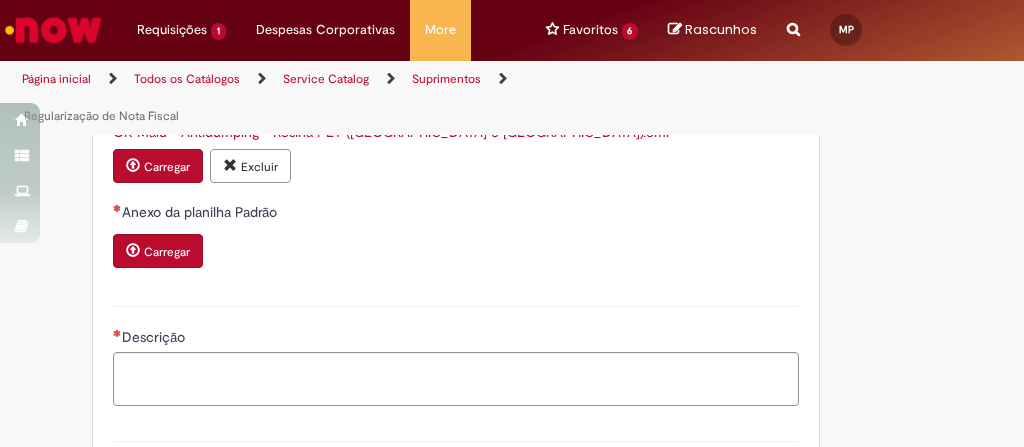 click on "Carregar" at bounding box center [167, 252] 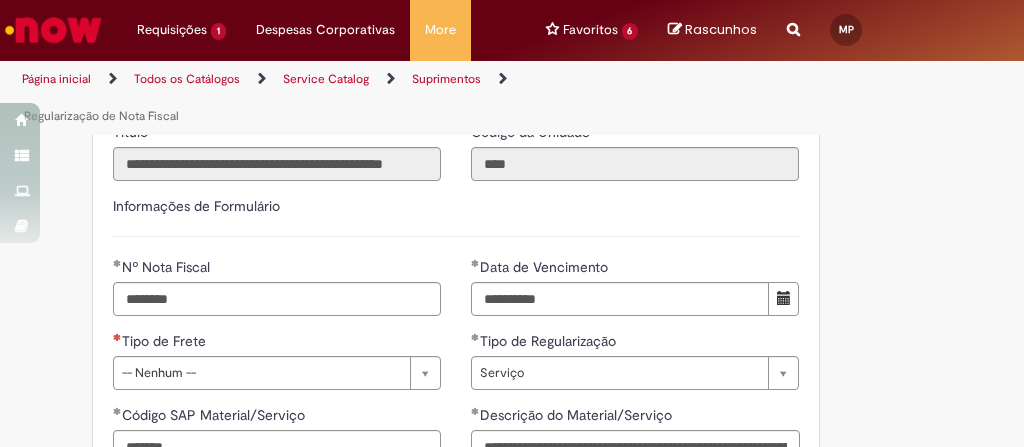scroll, scrollTop: 1004, scrollLeft: 0, axis: vertical 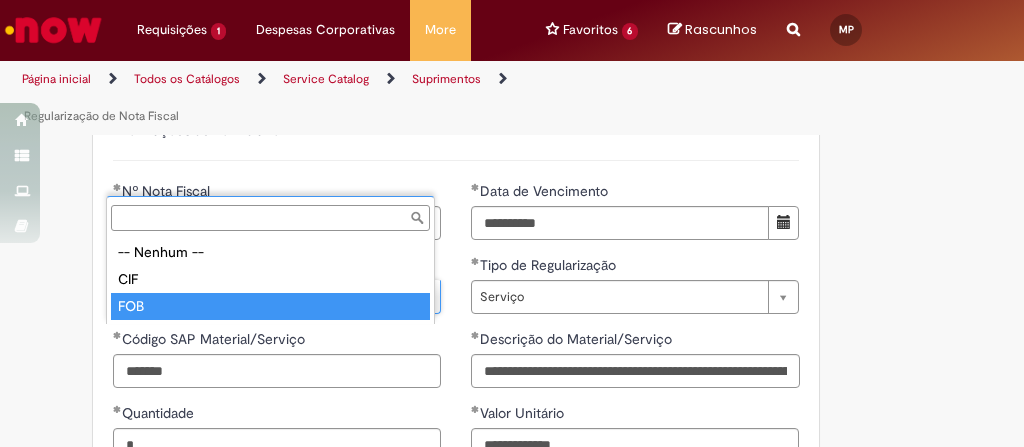 type on "***" 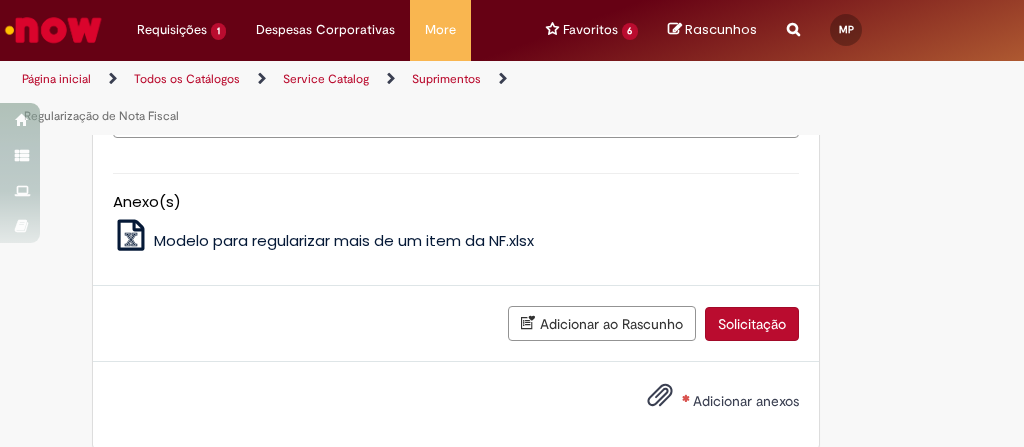 scroll, scrollTop: 2569, scrollLeft: 0, axis: vertical 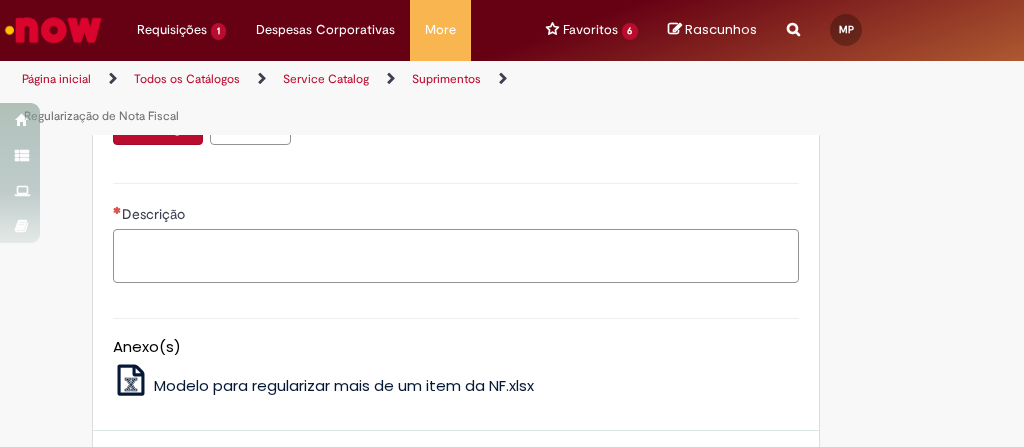 click on "Descrição" at bounding box center (456, 255) 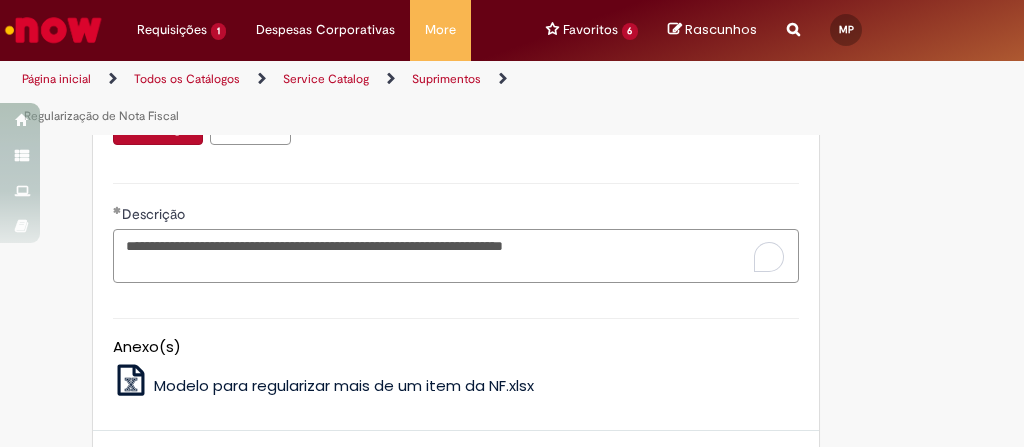 click on "**********" at bounding box center (456, 255) 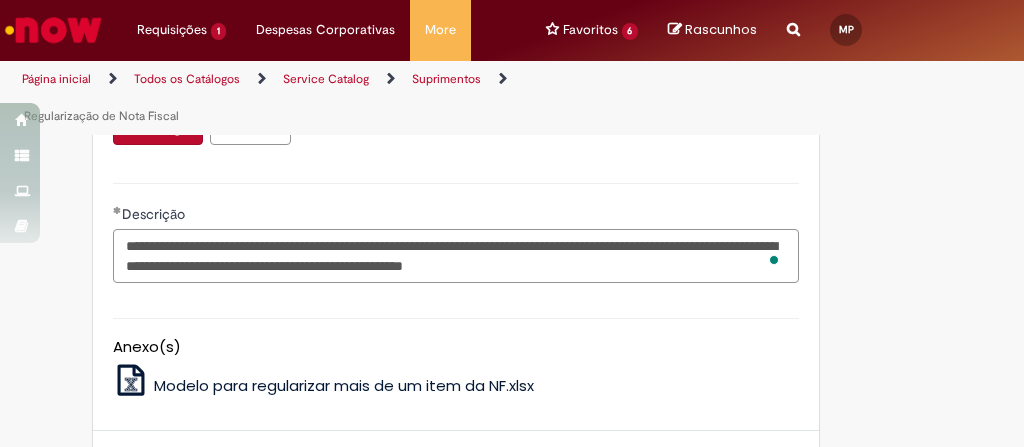 scroll, scrollTop: 2589, scrollLeft: 0, axis: vertical 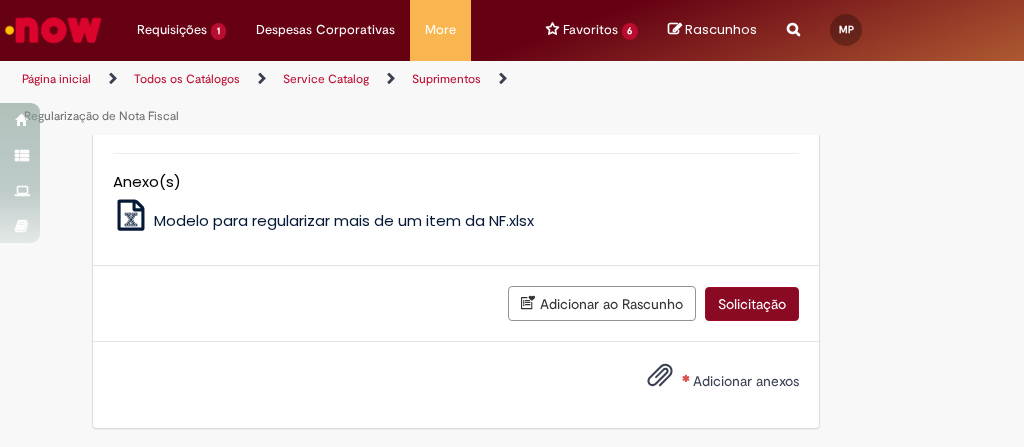 type on "**********" 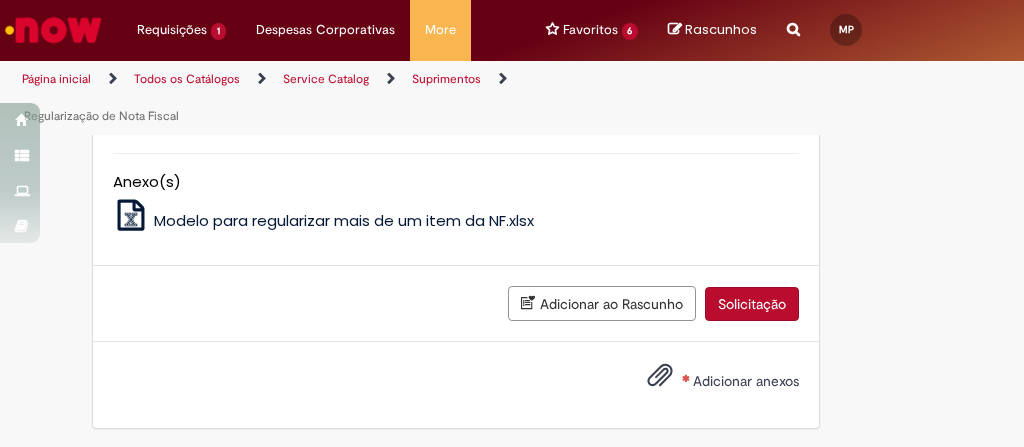 click on "Solicitação" at bounding box center (752, 304) 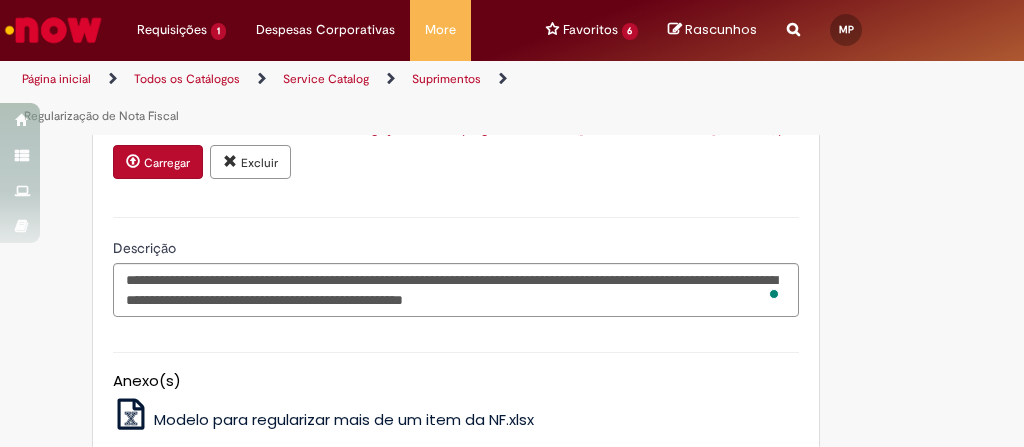 scroll, scrollTop: 2630, scrollLeft: 0, axis: vertical 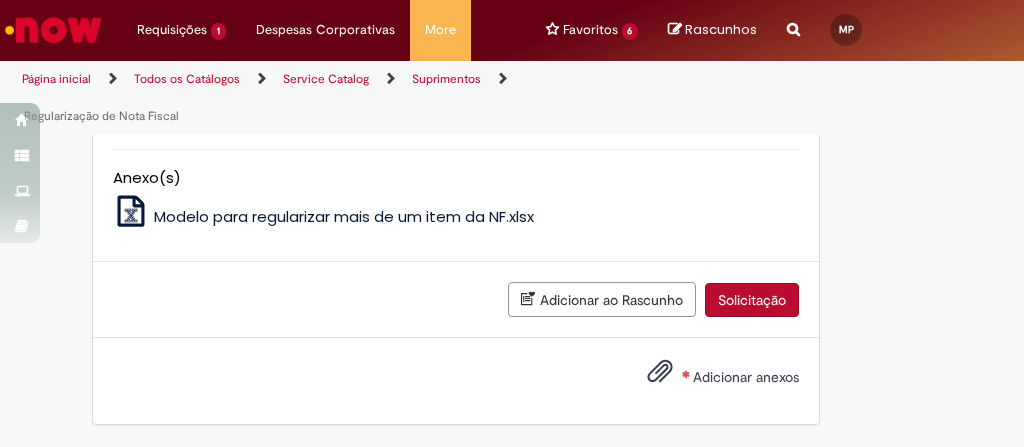 click on "Adicionar anexos" at bounding box center [746, 377] 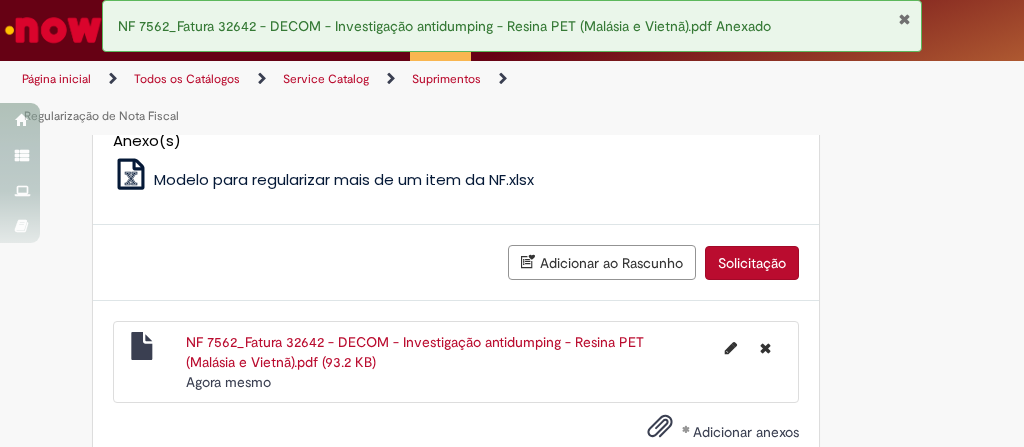 scroll, scrollTop: 2722, scrollLeft: 0, axis: vertical 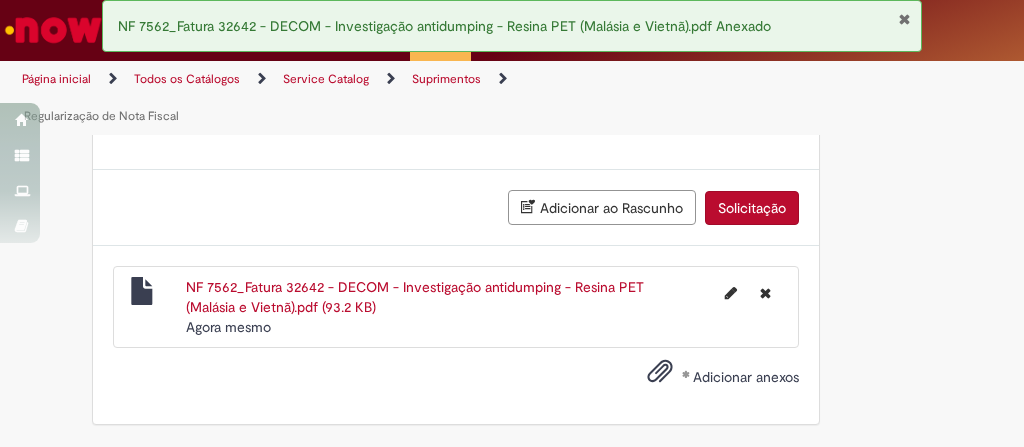 click on "Solicitação" at bounding box center [752, 208] 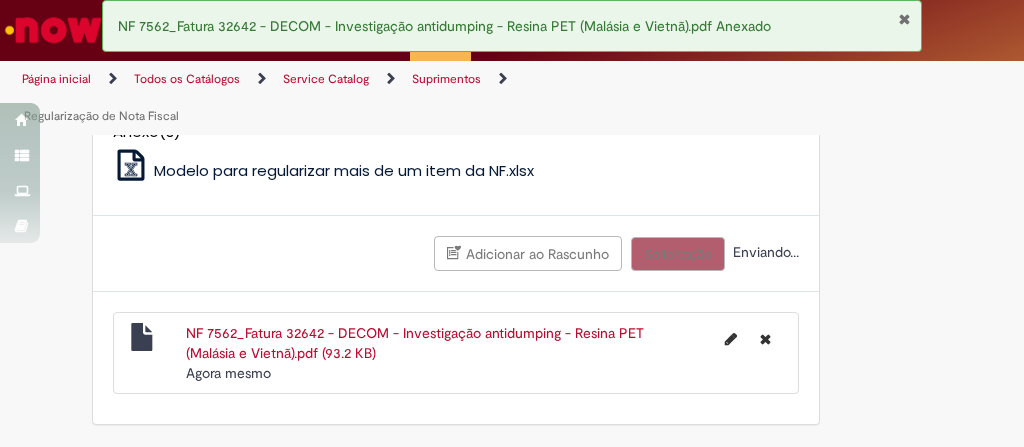 scroll, scrollTop: 2676, scrollLeft: 0, axis: vertical 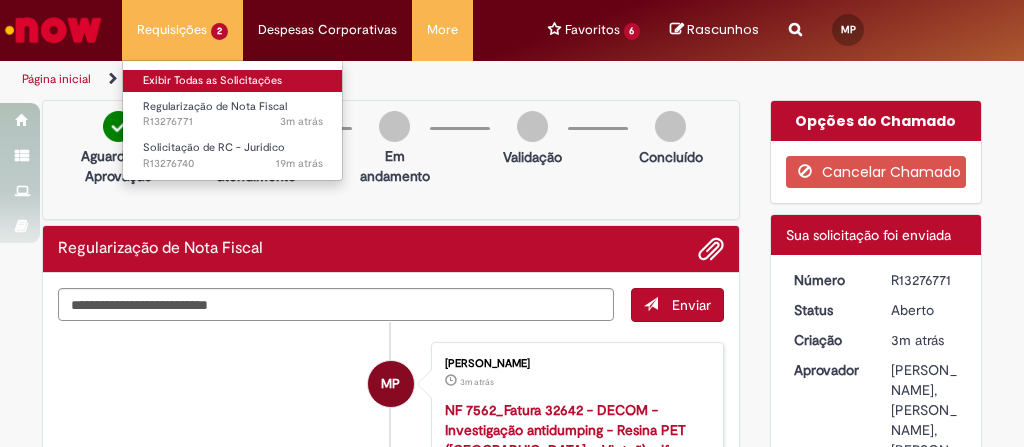 click on "Exibir Todas as Solicitações" at bounding box center [233, 81] 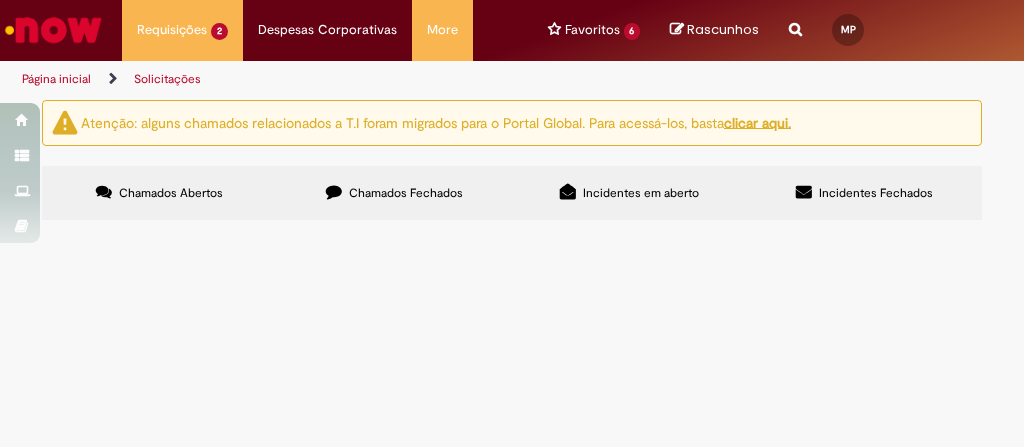 scroll, scrollTop: 0, scrollLeft: 0, axis: both 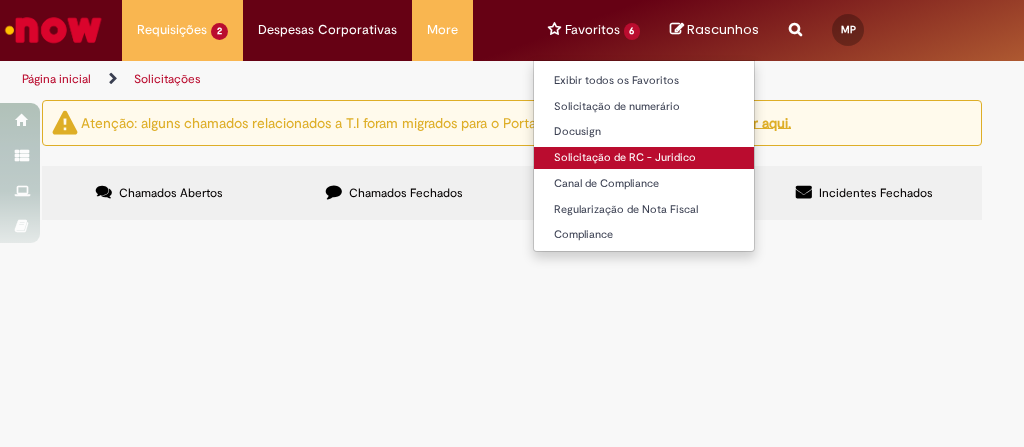 click on "Solicitação de RC - Juridico" at bounding box center [644, 158] 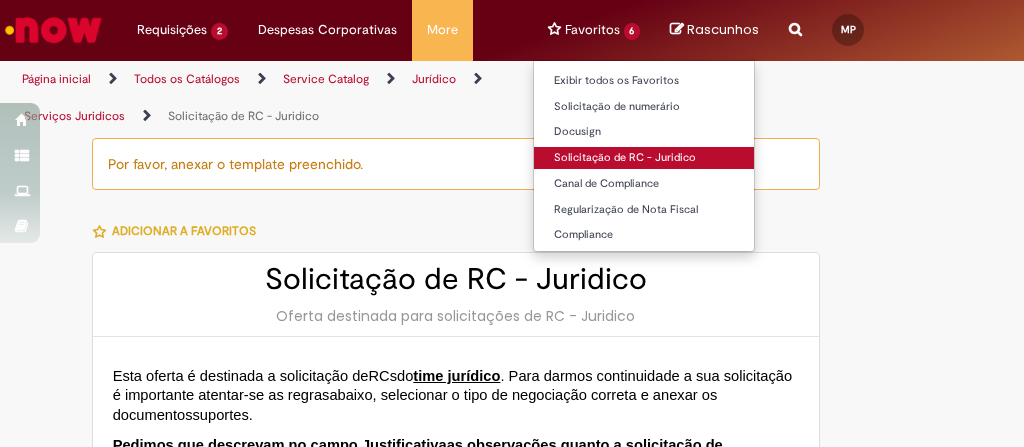 type on "********" 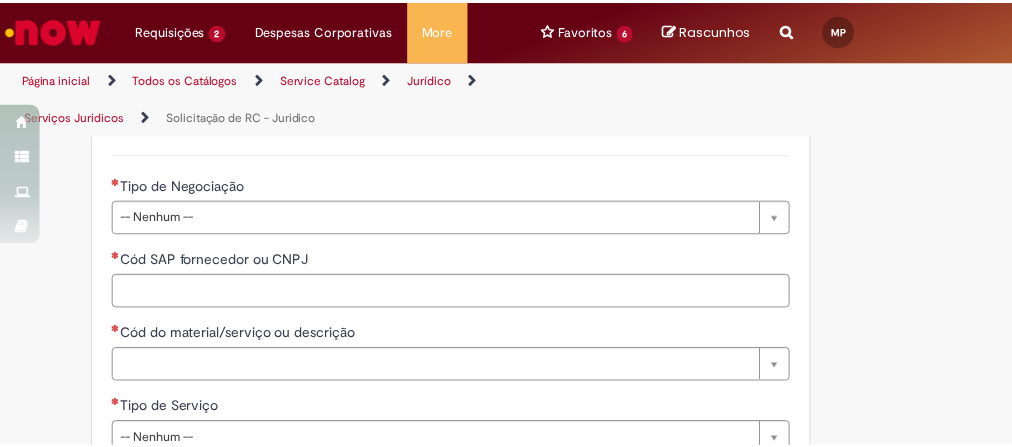 scroll, scrollTop: 1317, scrollLeft: 0, axis: vertical 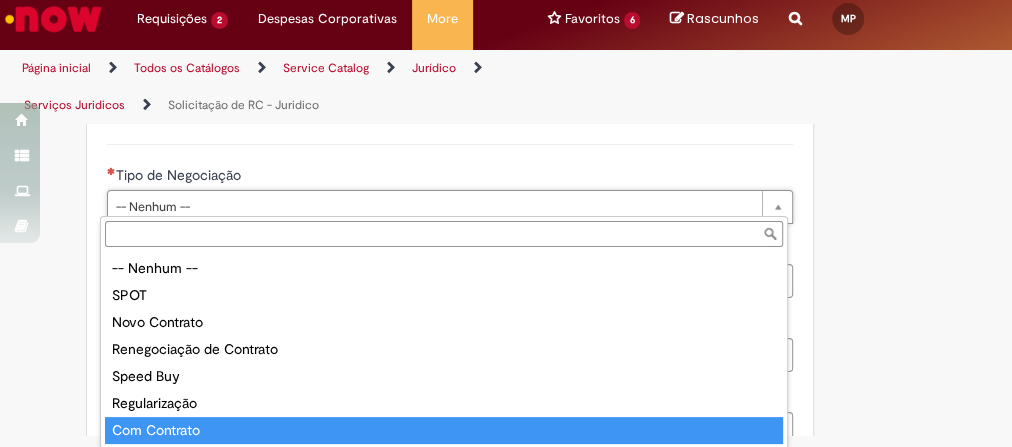 type on "**********" 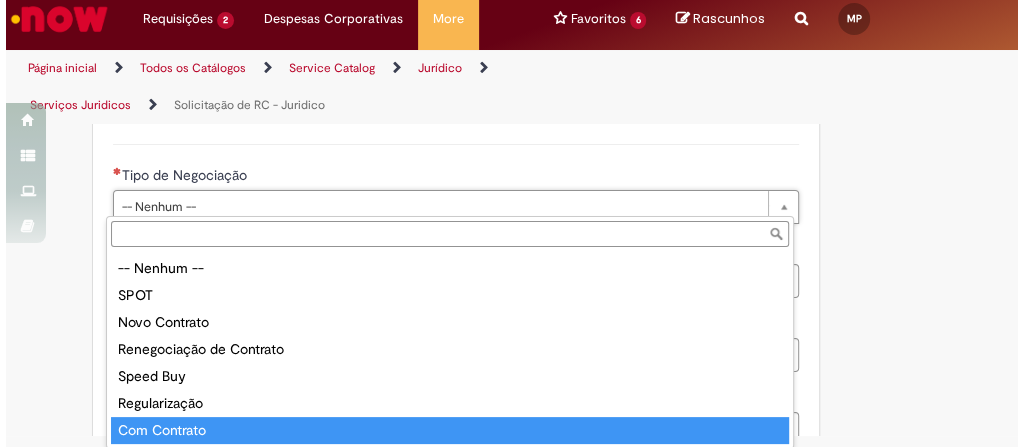 scroll, scrollTop: 0, scrollLeft: 0, axis: both 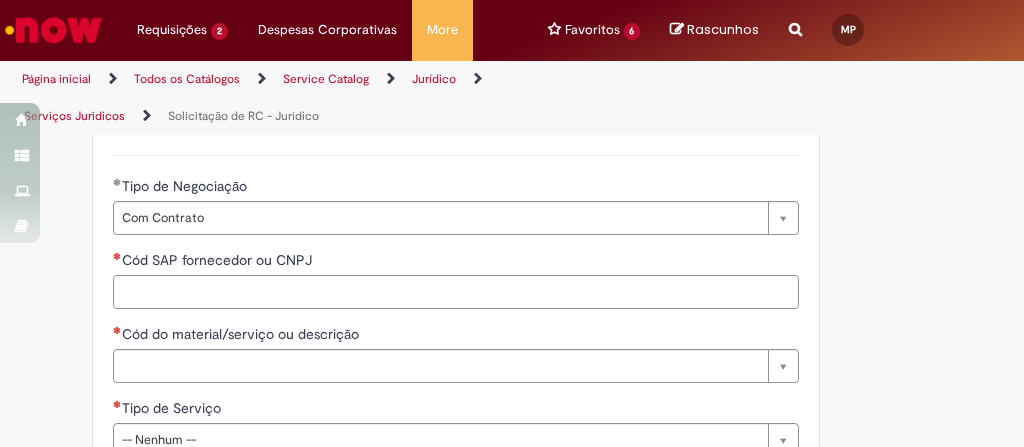 click on "Cód SAP fornecedor ou CNPJ" at bounding box center [456, 292] 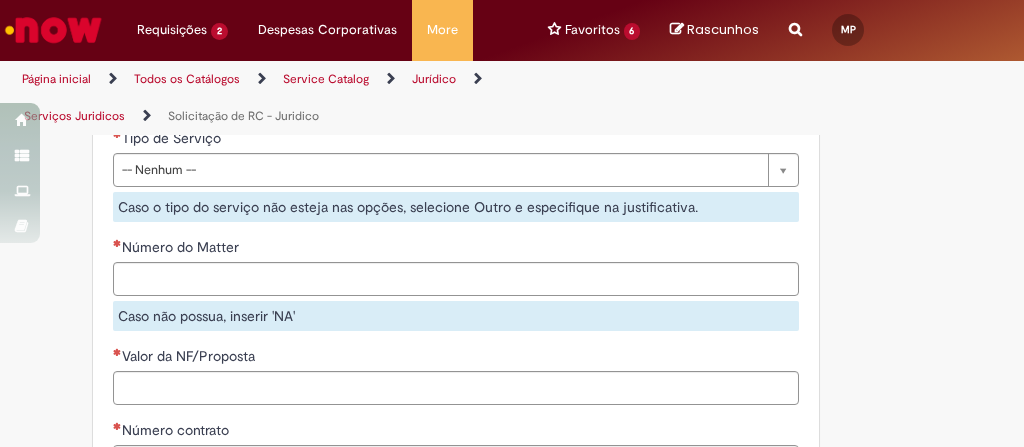 scroll, scrollTop: 1588, scrollLeft: 0, axis: vertical 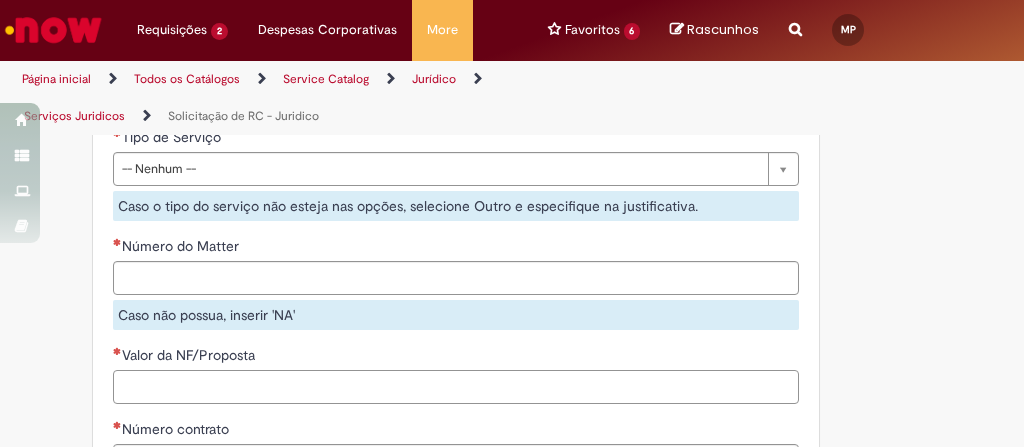 click on "Valor da NF/Proposta" at bounding box center (456, 387) 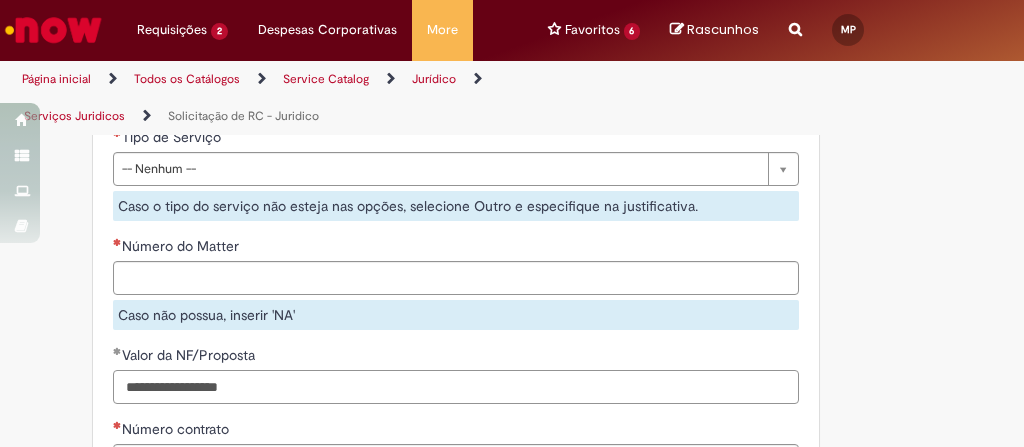 type 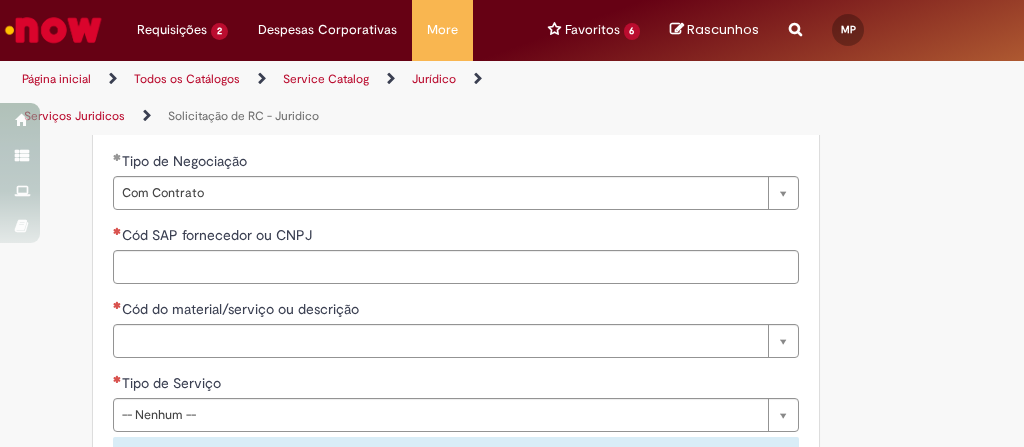 scroll, scrollTop: 1343, scrollLeft: 0, axis: vertical 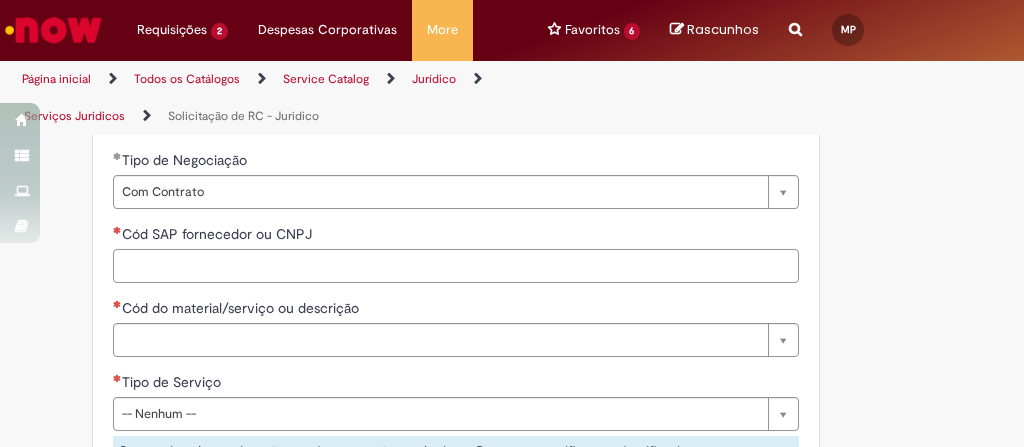 paste on "**********" 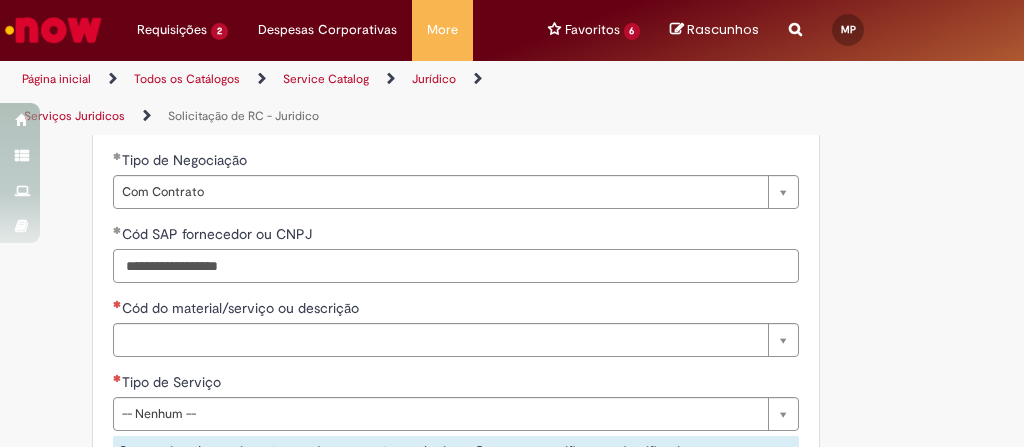 click on "**********" at bounding box center [456, 266] 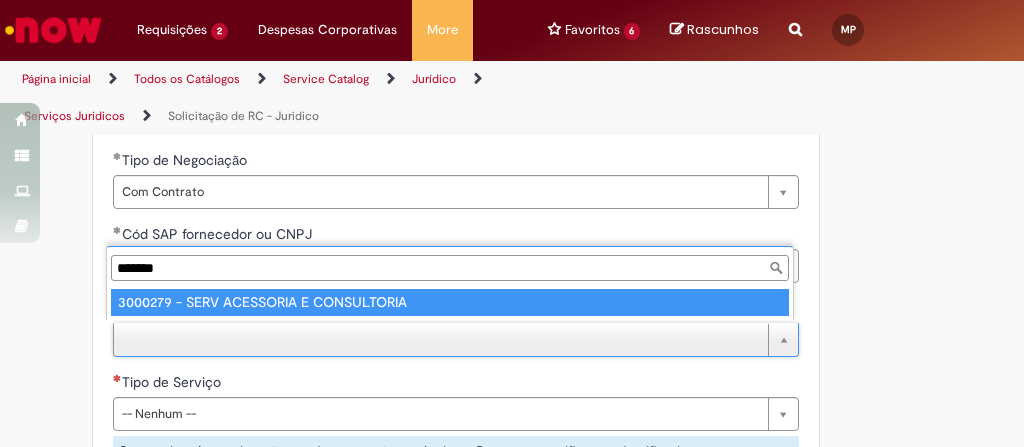 type on "*******" 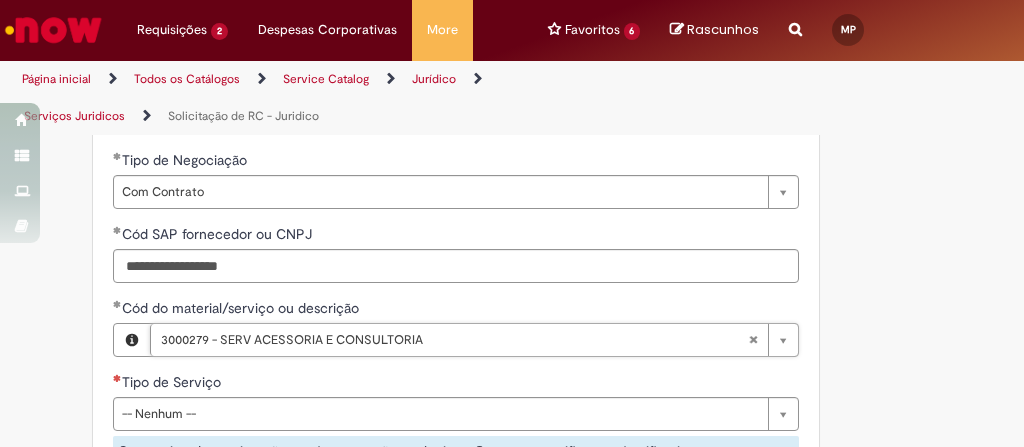 scroll, scrollTop: 1453, scrollLeft: 0, axis: vertical 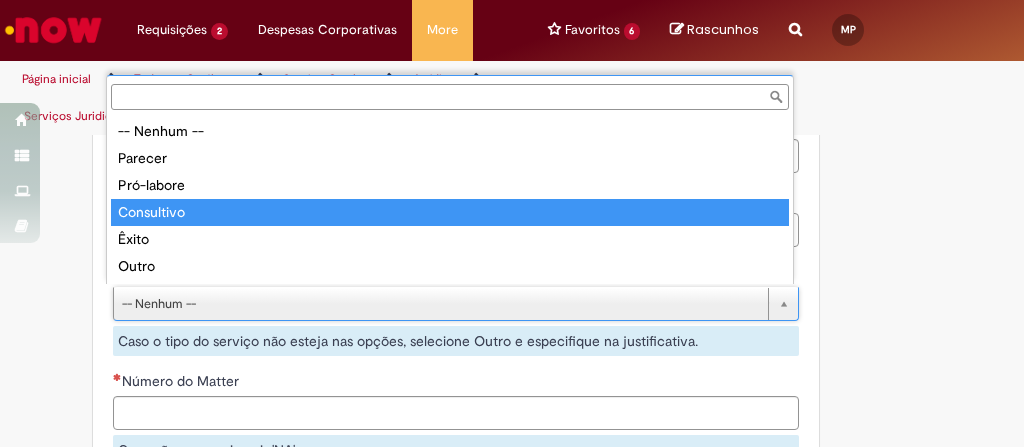 type on "**********" 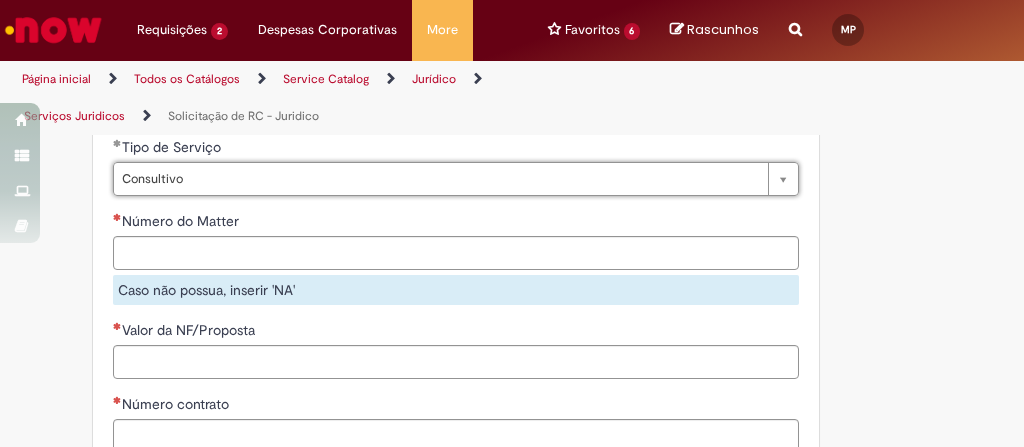 scroll, scrollTop: 1580, scrollLeft: 0, axis: vertical 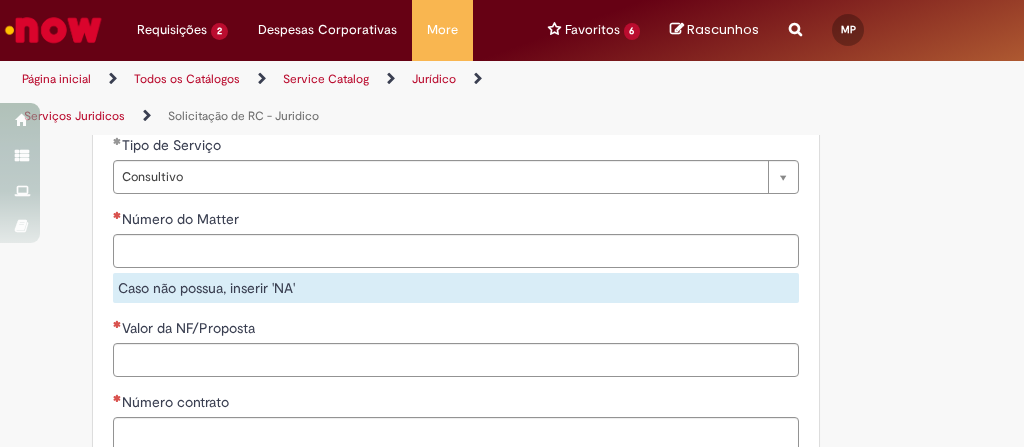click on "Caso não possua, inserir 'NA'" at bounding box center (456, 288) 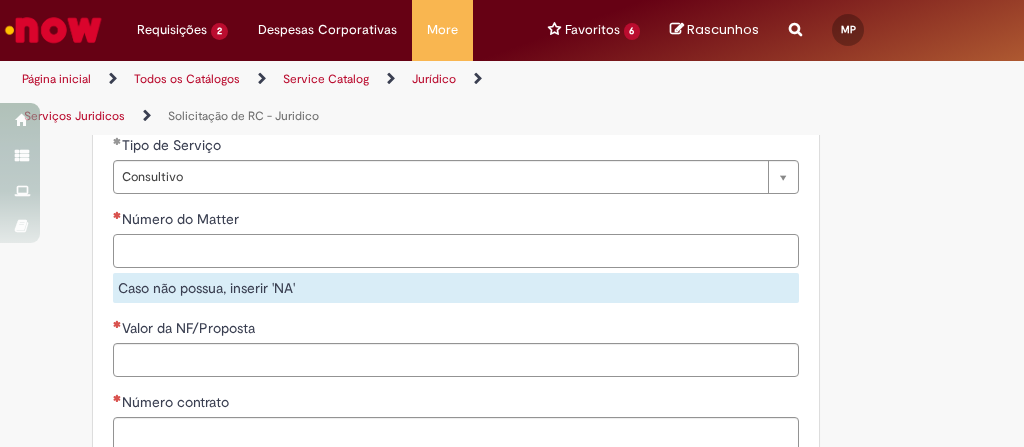 click on "Número do Matter" at bounding box center (456, 251) 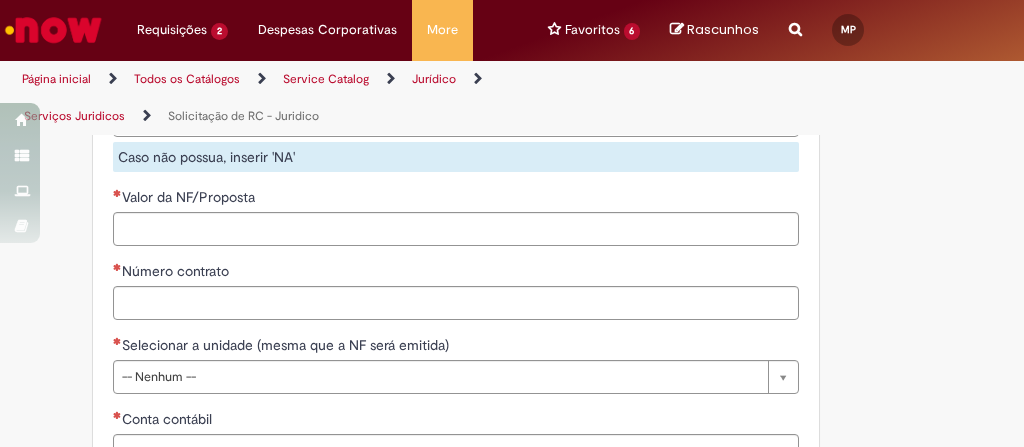 type on "**" 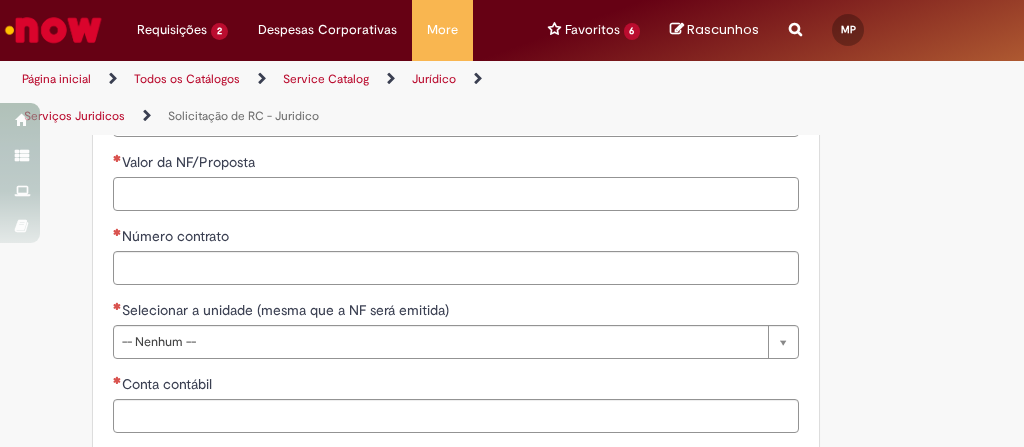 scroll, scrollTop: 1706, scrollLeft: 0, axis: vertical 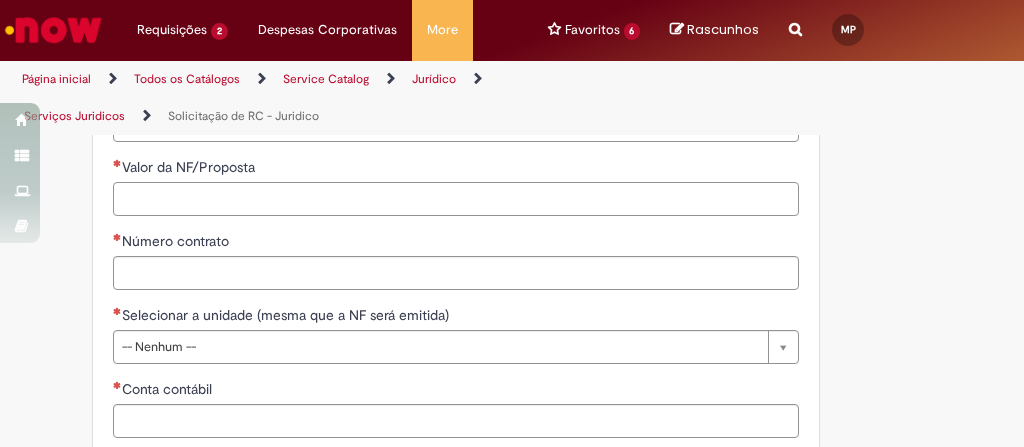 click on "**********" at bounding box center (456, 143) 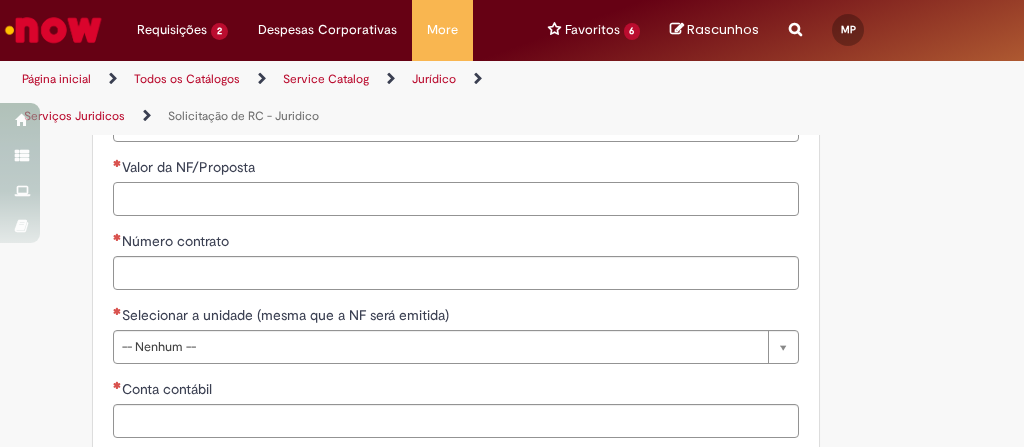 paste on "**********" 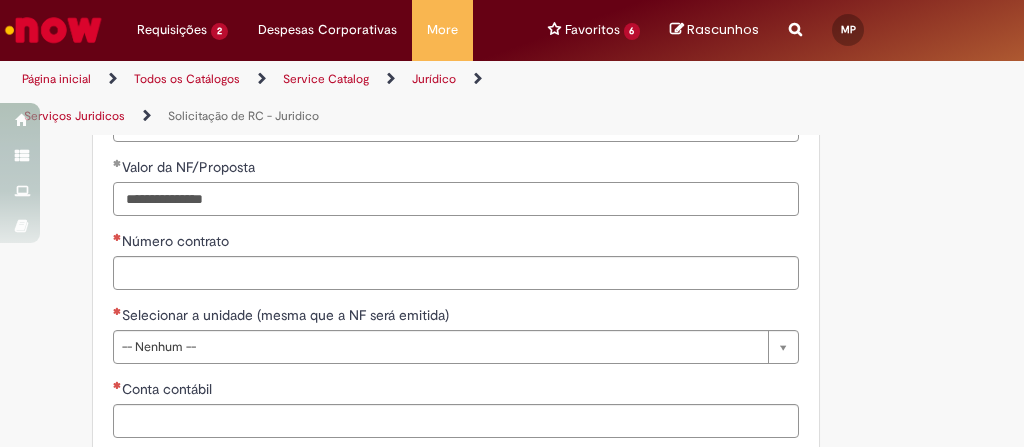 type on "**********" 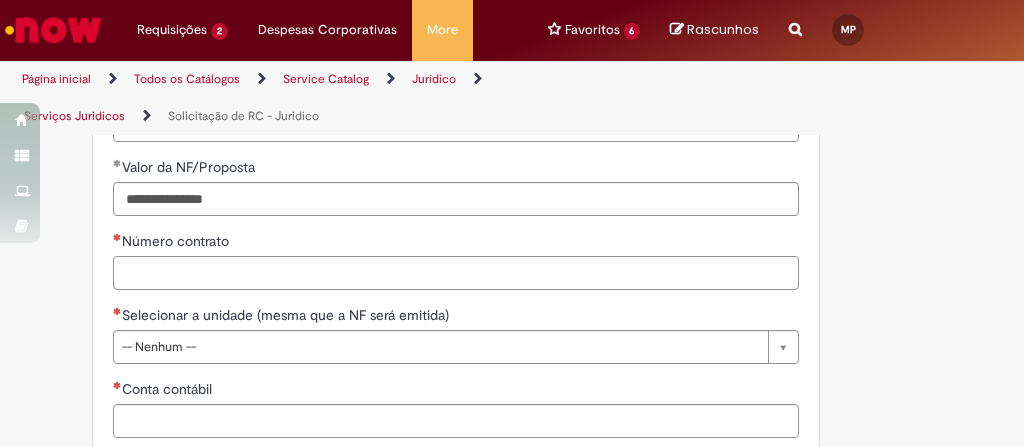 click on "Número contrato" at bounding box center [456, 273] 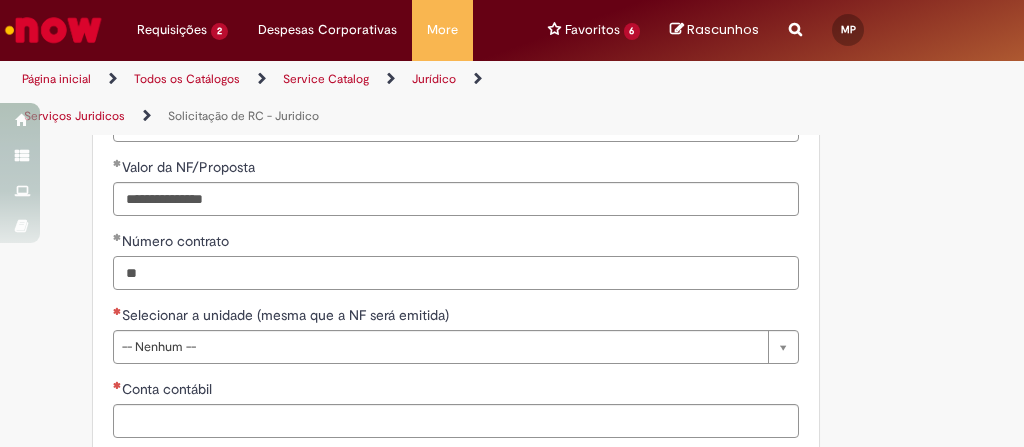 type on "**" 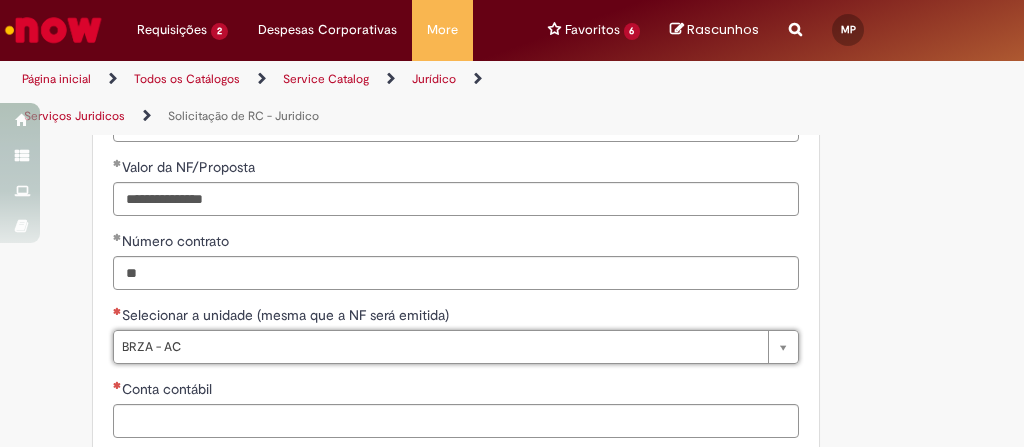 type on "*********" 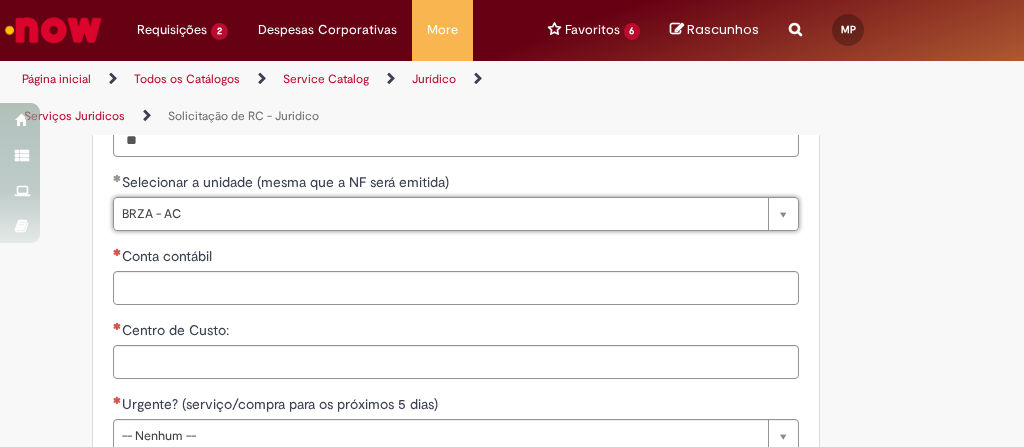 scroll, scrollTop: 1840, scrollLeft: 0, axis: vertical 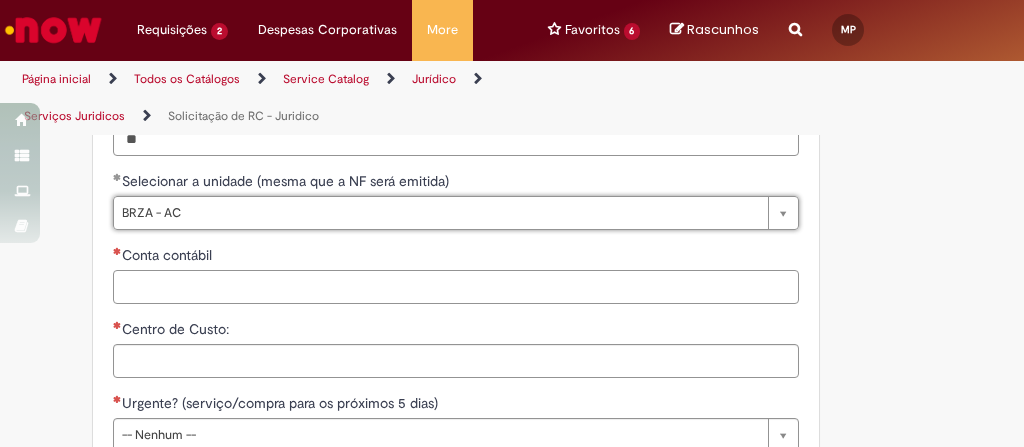 click on "Conta contábil" at bounding box center [456, 287] 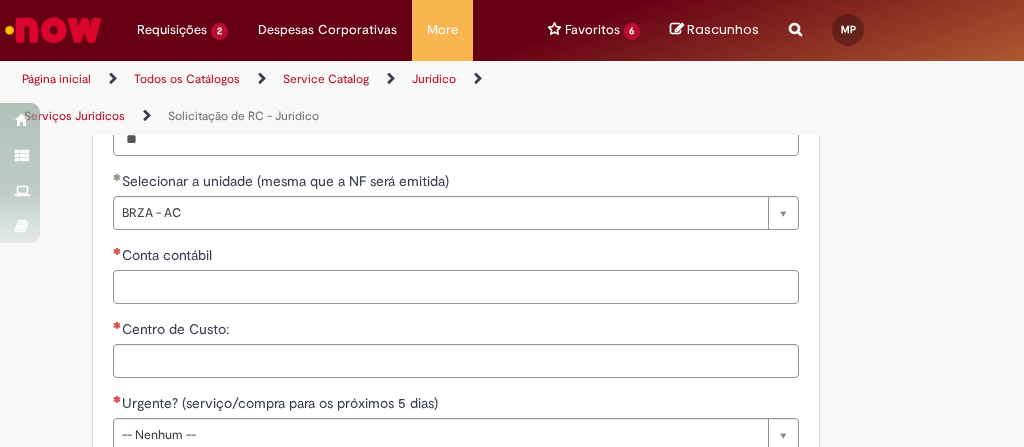 paste on "*******" 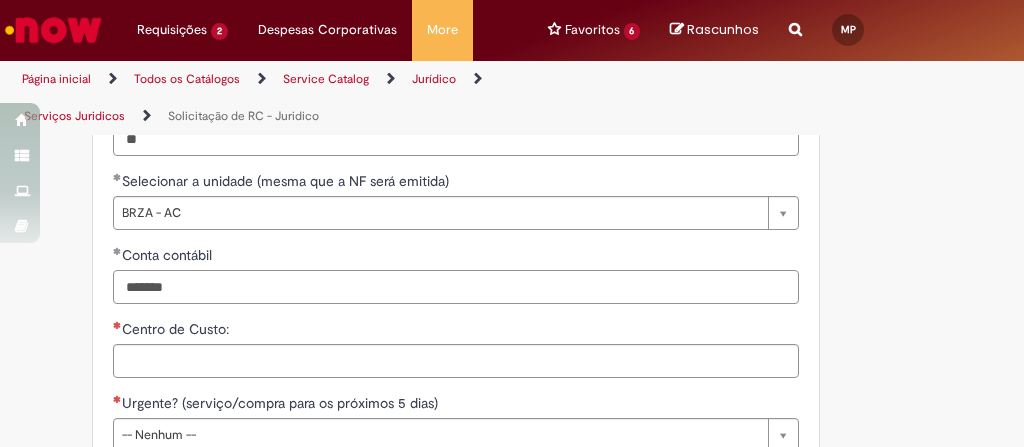 type on "*******" 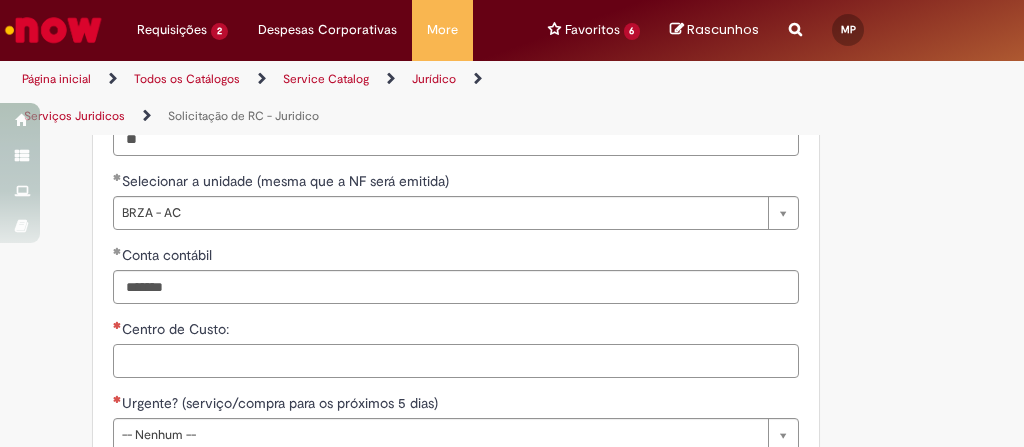 click on "Centro de Custo:" at bounding box center (456, 361) 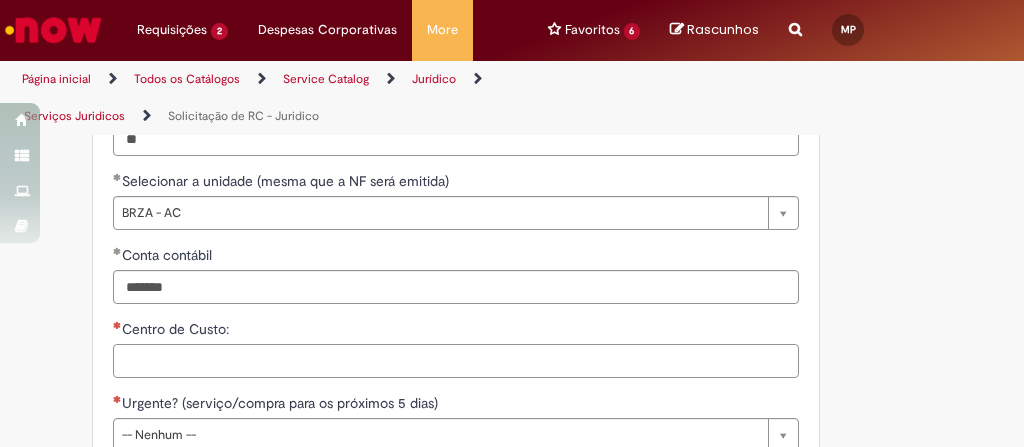 paste on "**********" 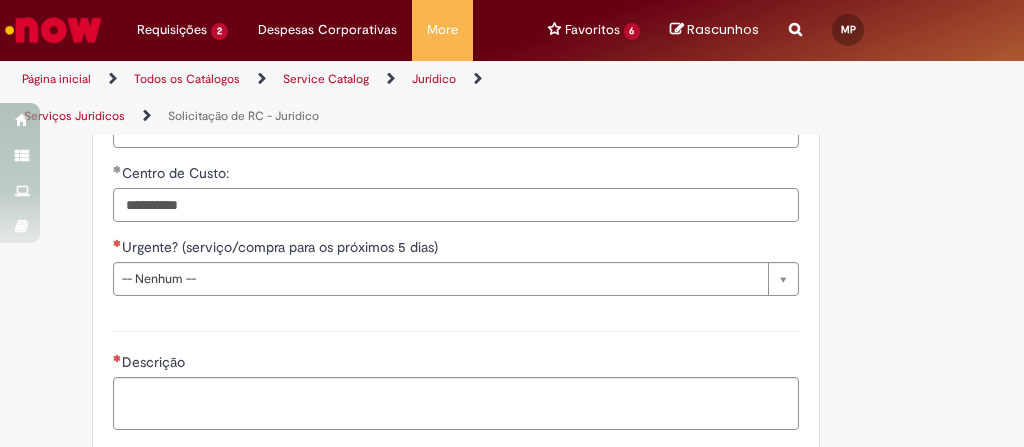 scroll, scrollTop: 1997, scrollLeft: 0, axis: vertical 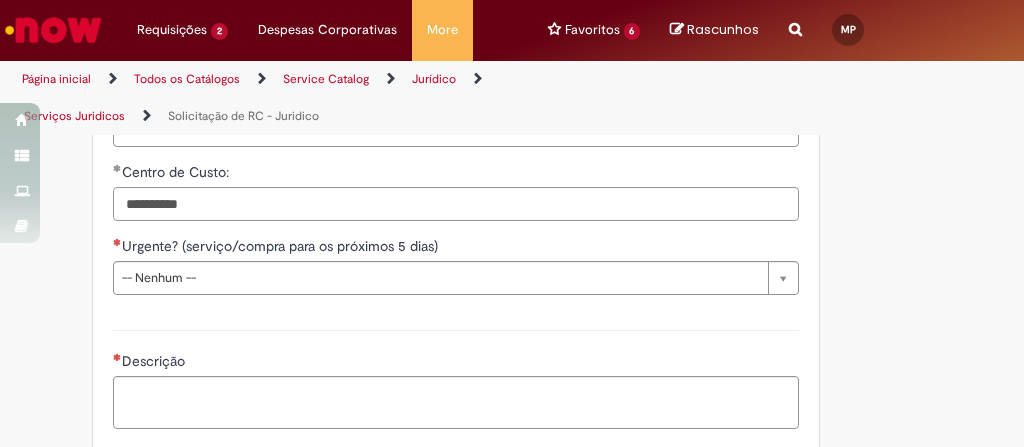 type on "**********" 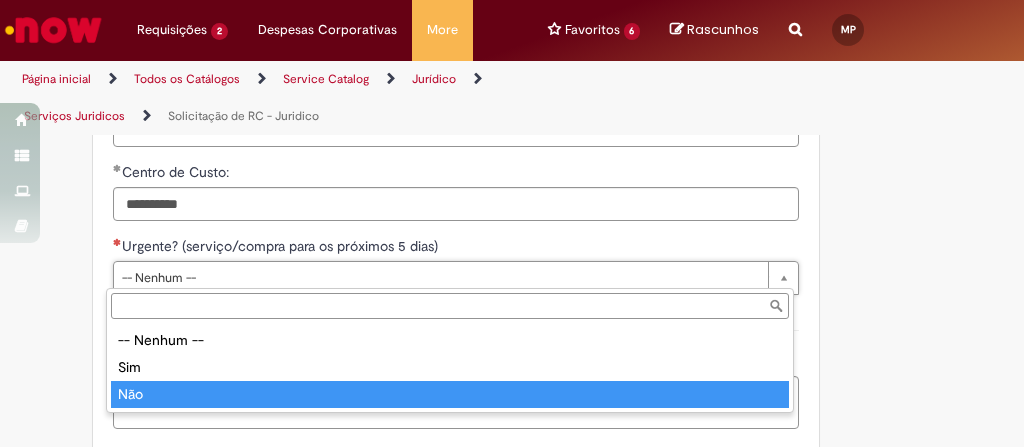 type on "***" 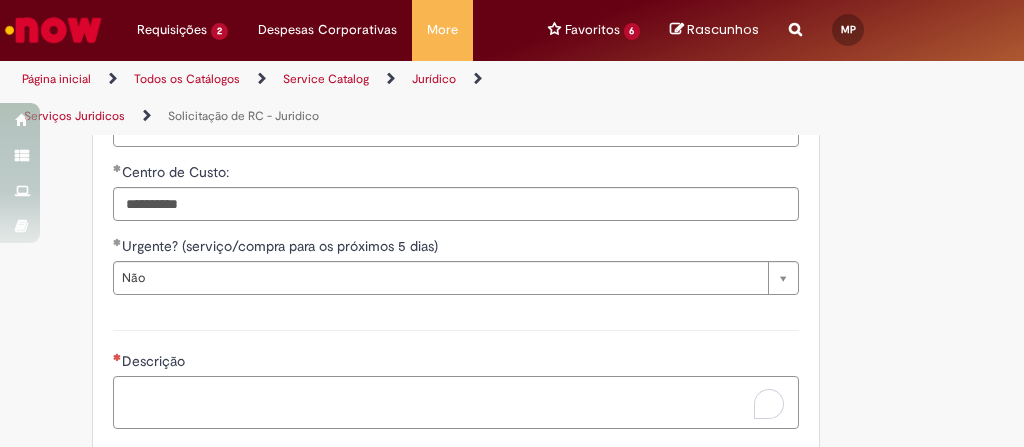 click on "Descrição" at bounding box center [456, 402] 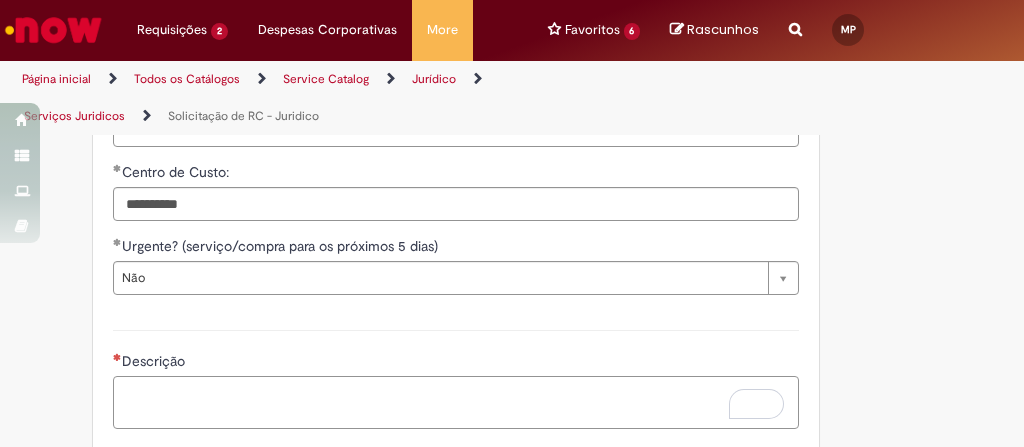 paste on "**********" 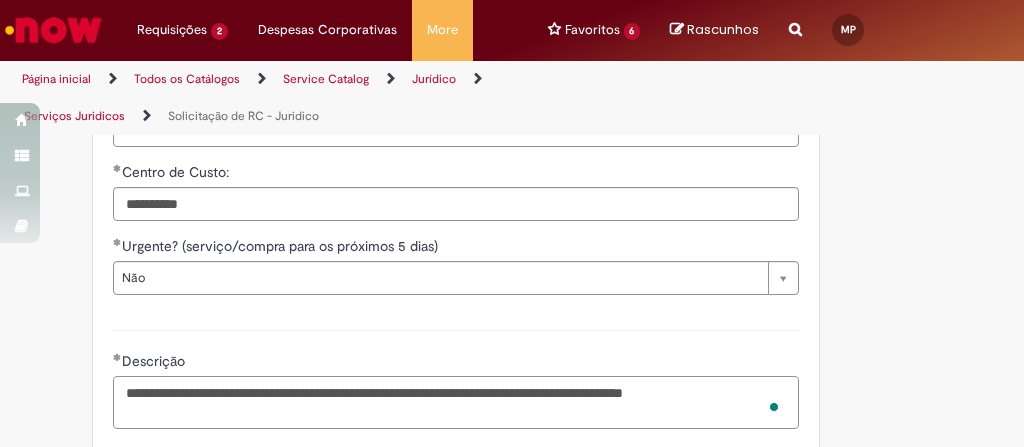 scroll, scrollTop: 2193, scrollLeft: 0, axis: vertical 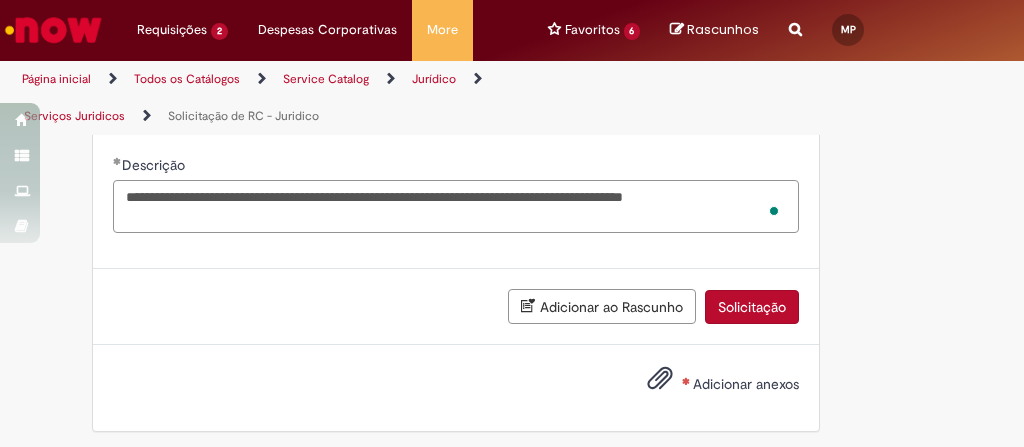 type on "**********" 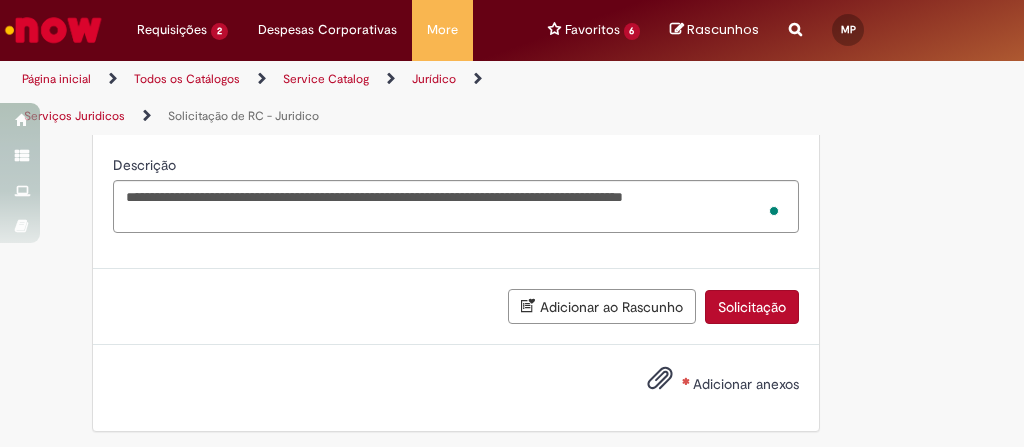 click on "Adicionar anexos" at bounding box center (746, 384) 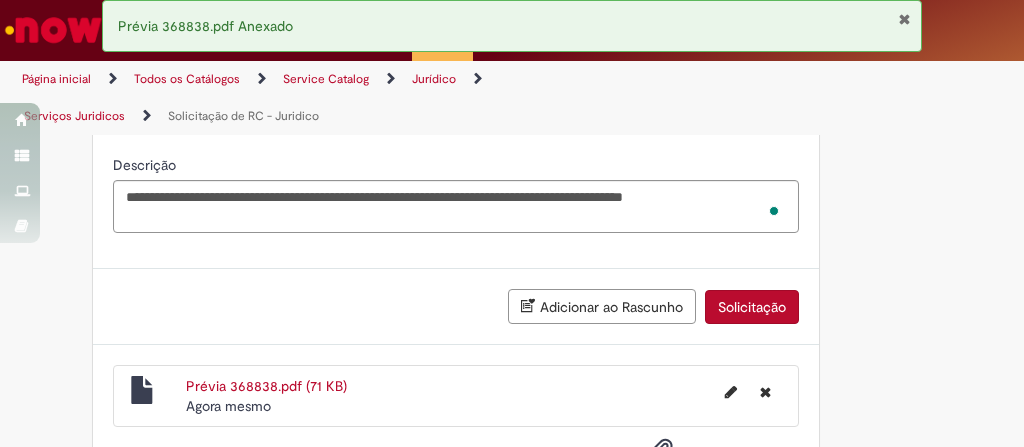 scroll, scrollTop: 2264, scrollLeft: 0, axis: vertical 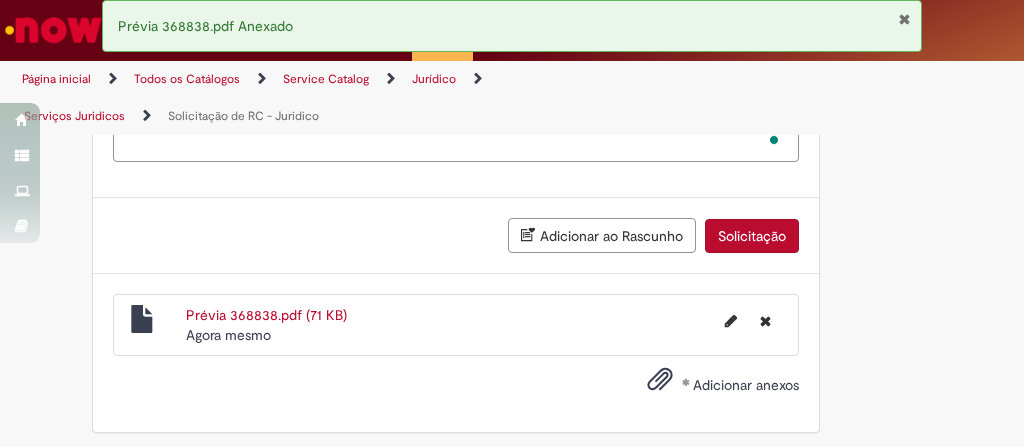 click on "Adicionar anexos" at bounding box center (708, 386) 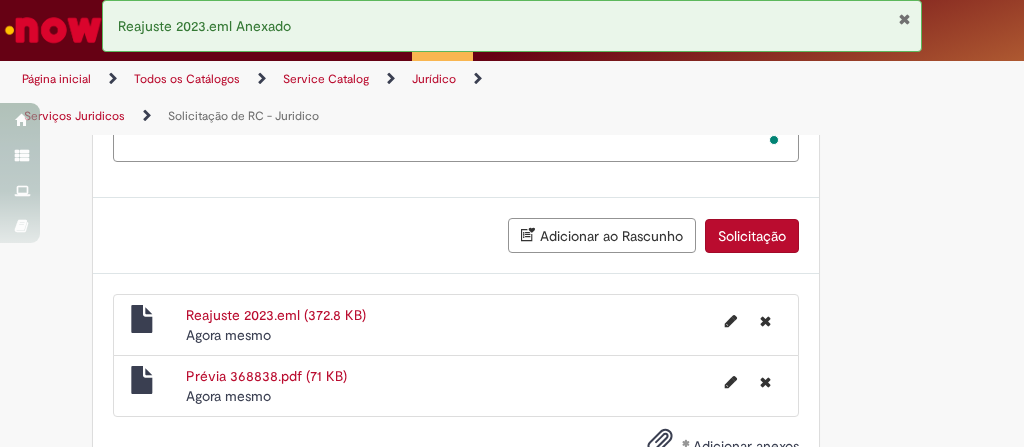 scroll, scrollTop: 2324, scrollLeft: 0, axis: vertical 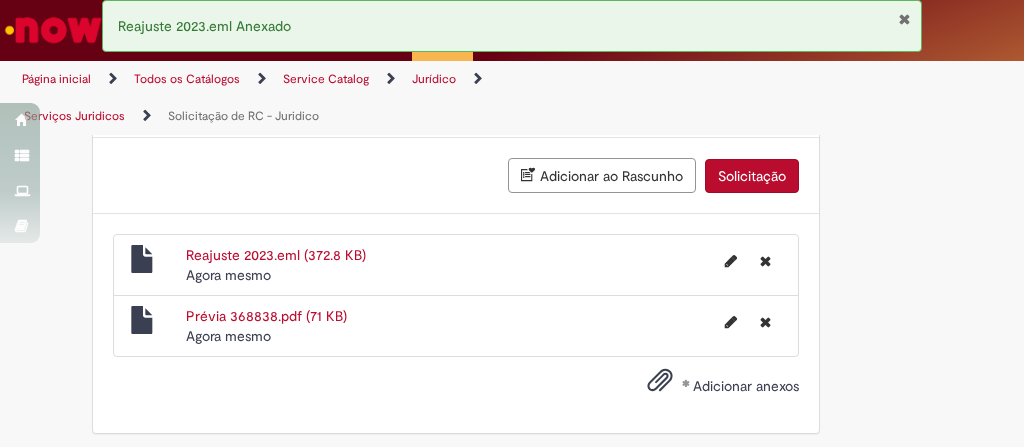 click on "Adicionar anexos" at bounding box center (746, 386) 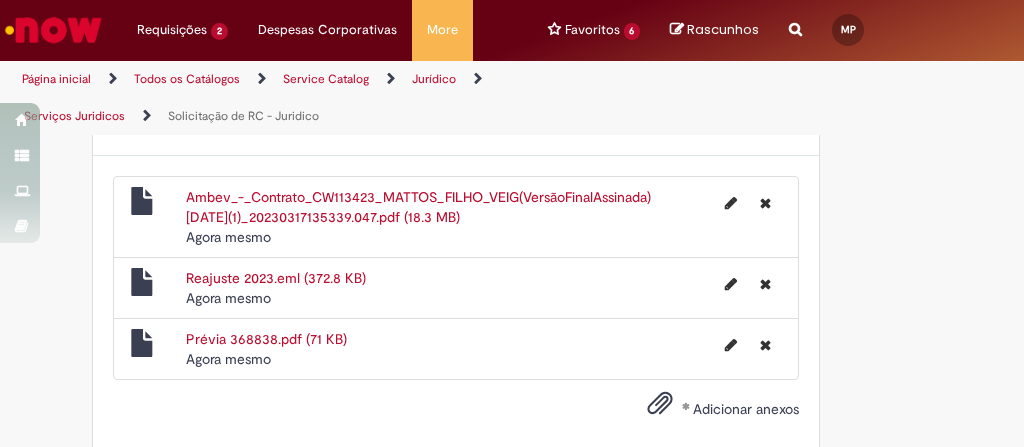 scroll, scrollTop: 2262, scrollLeft: 0, axis: vertical 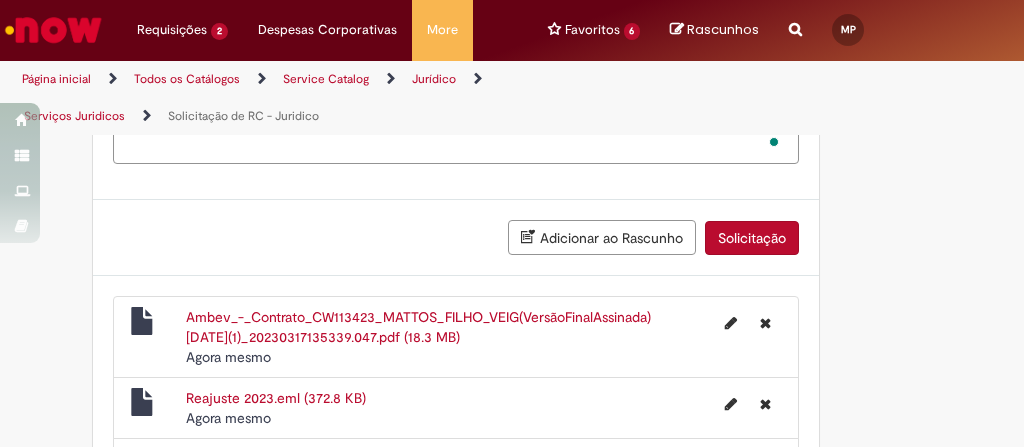 click on "Solicitação" at bounding box center [752, 238] 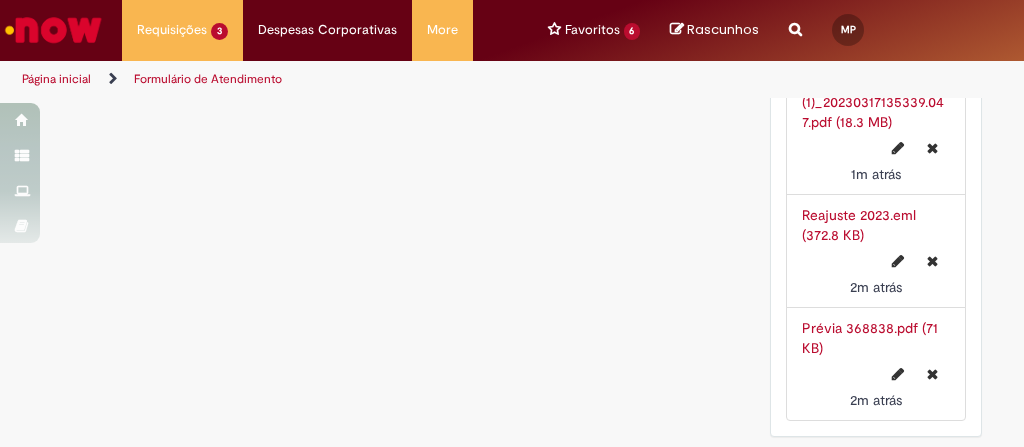 scroll, scrollTop: 0, scrollLeft: 0, axis: both 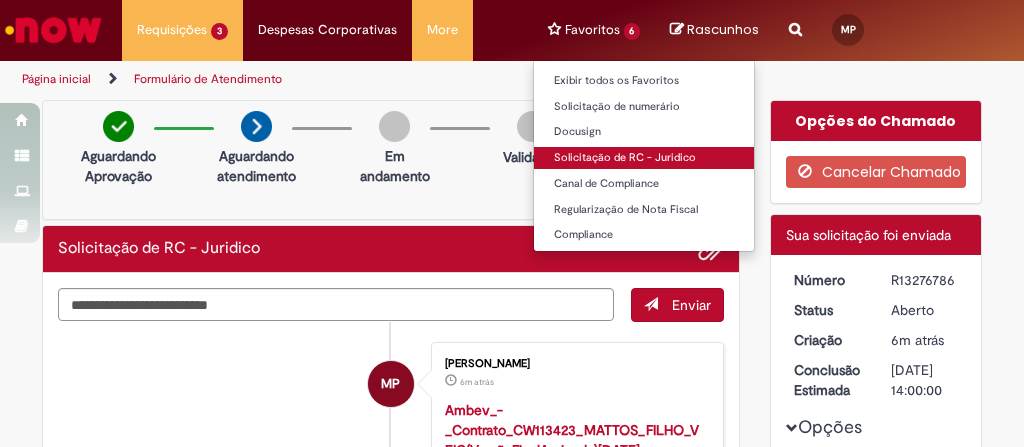click on "Solicitação de RC - Juridico" at bounding box center (644, 158) 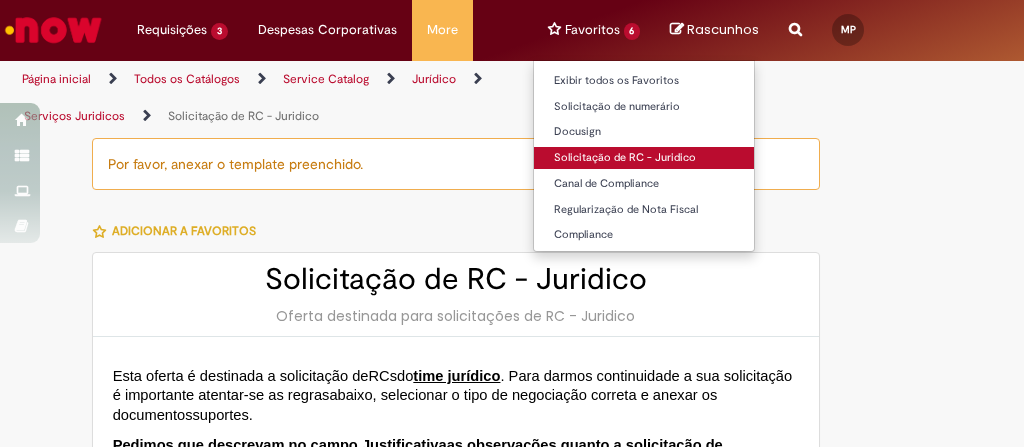 type on "********" 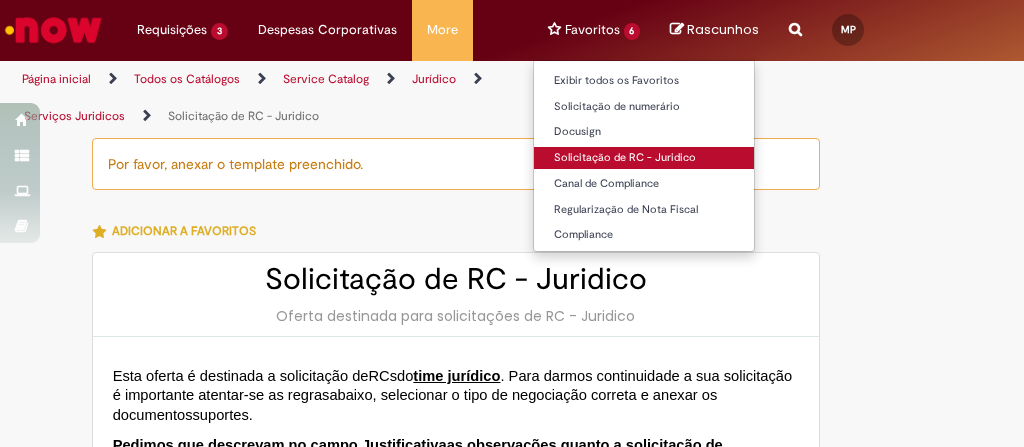 type on "**********" 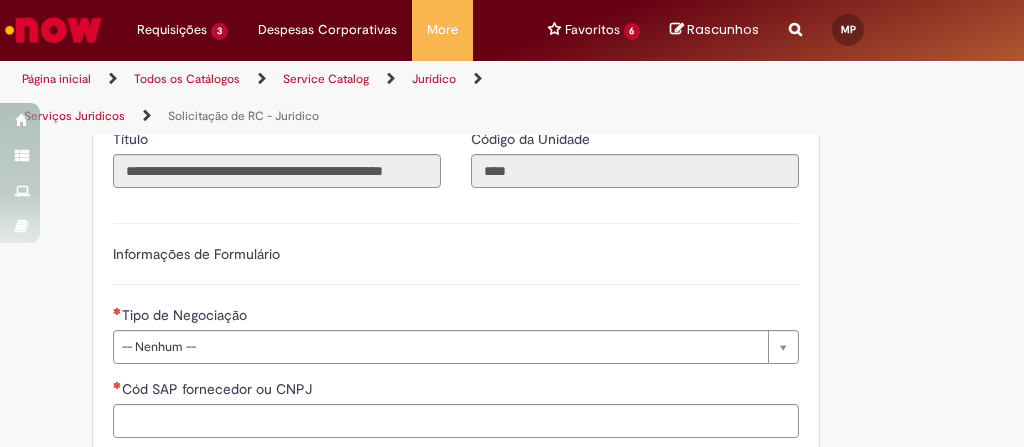 scroll, scrollTop: 1185, scrollLeft: 0, axis: vertical 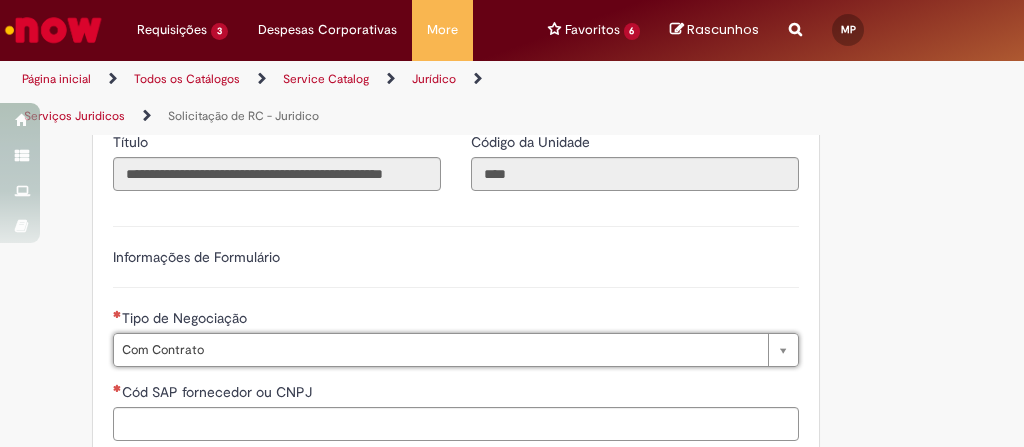 type on "**********" 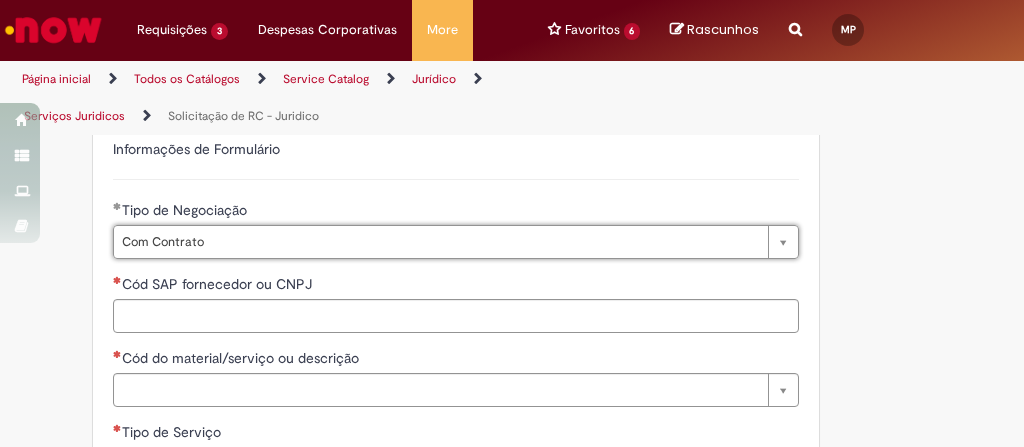 scroll, scrollTop: 1294, scrollLeft: 0, axis: vertical 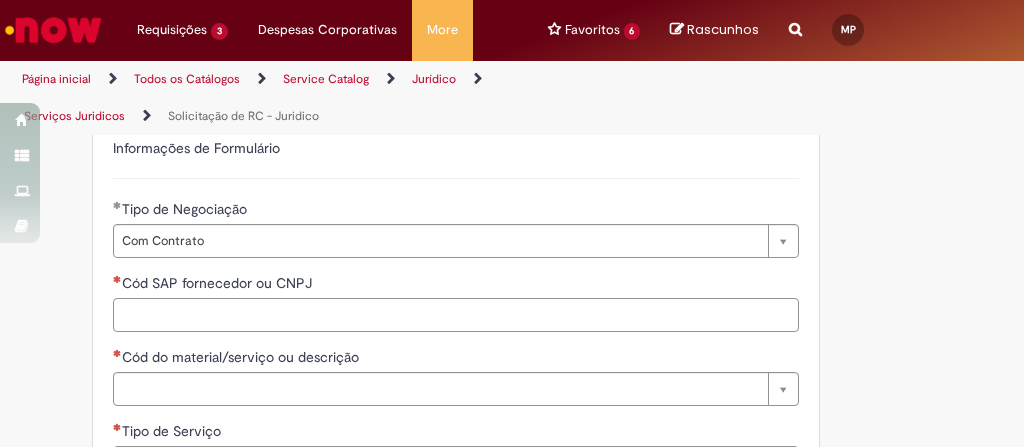 click on "Cód SAP fornecedor ou CNPJ" at bounding box center [456, 315] 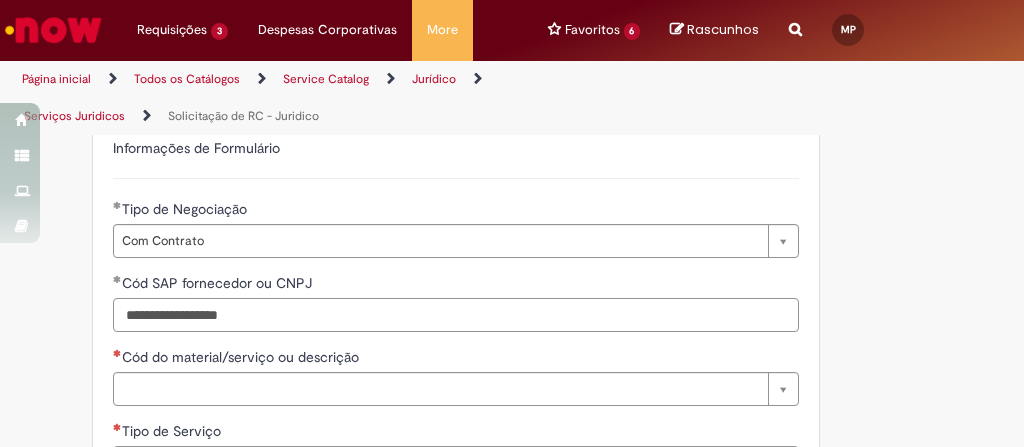 type on "**********" 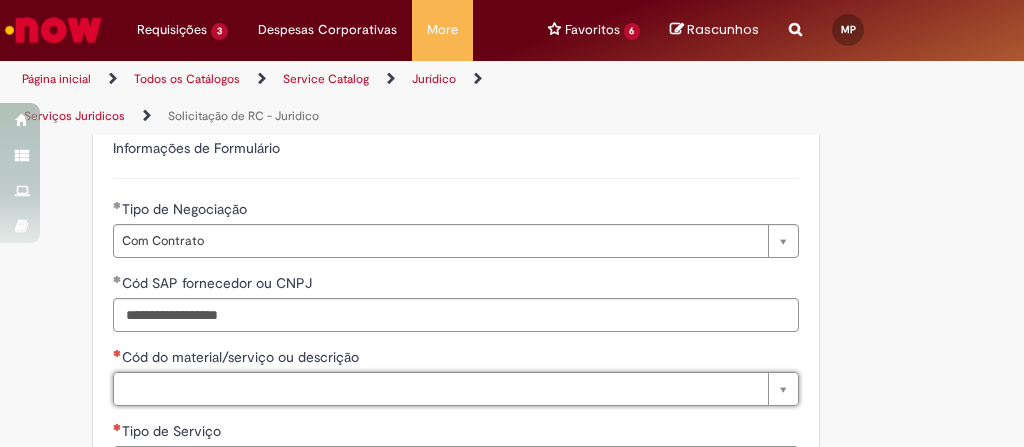 type on "*" 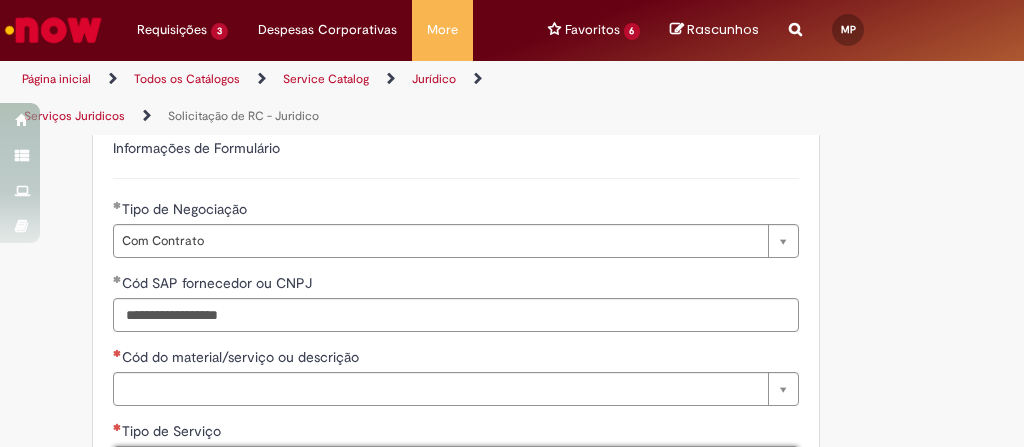 scroll, scrollTop: 1299, scrollLeft: 0, axis: vertical 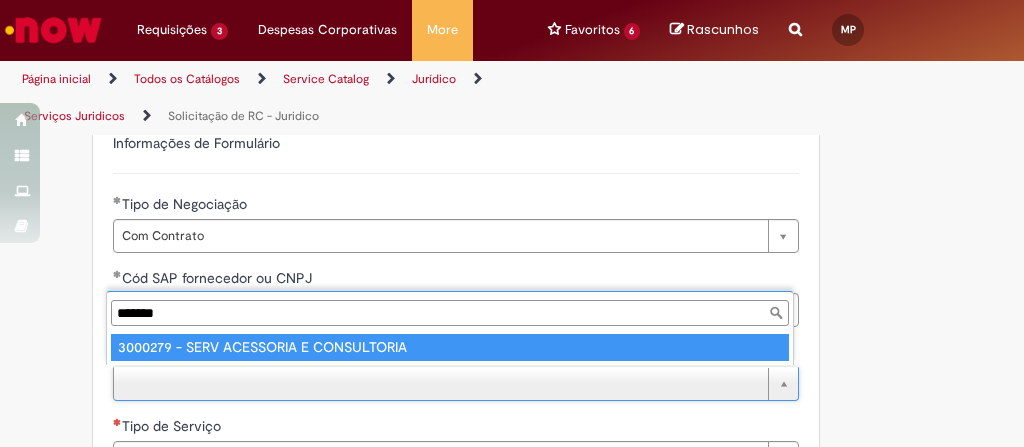 type on "*******" 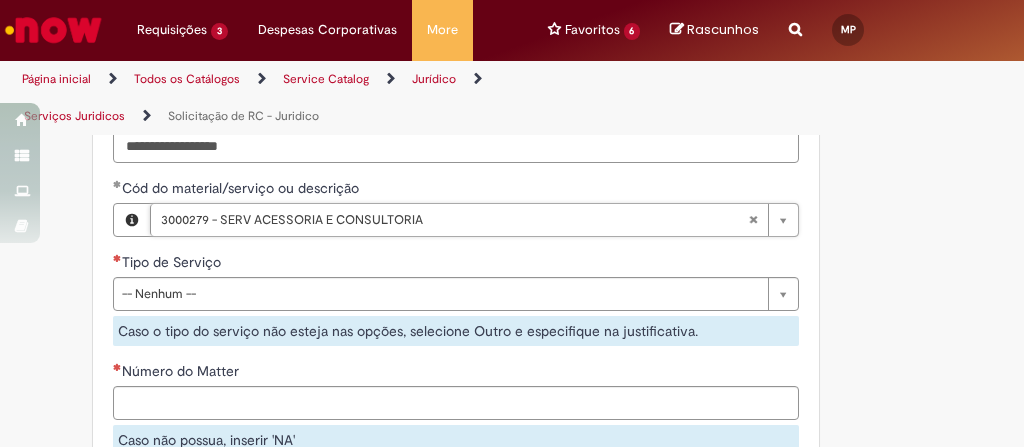 scroll, scrollTop: 1479, scrollLeft: 0, axis: vertical 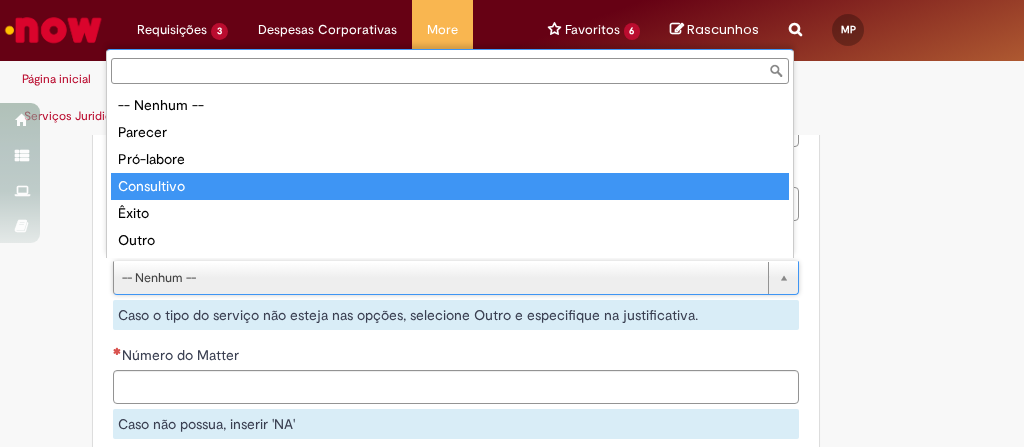 type on "**********" 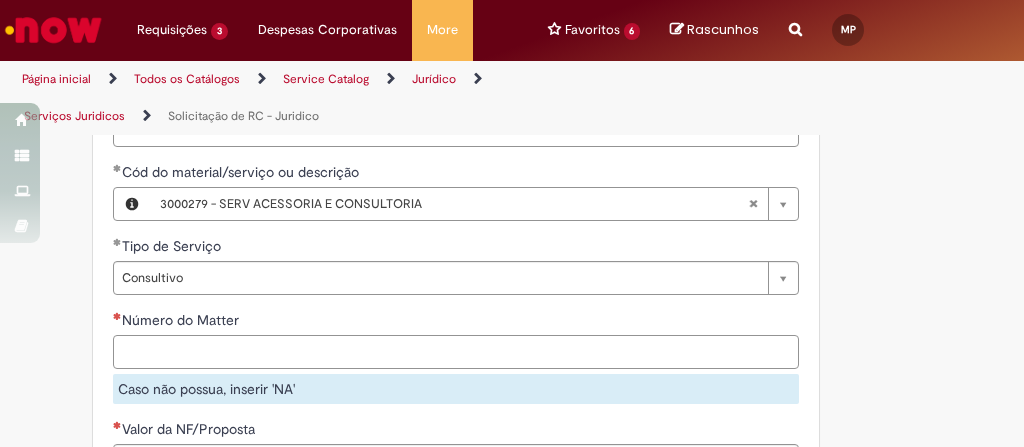 click on "Número do Matter" at bounding box center [456, 352] 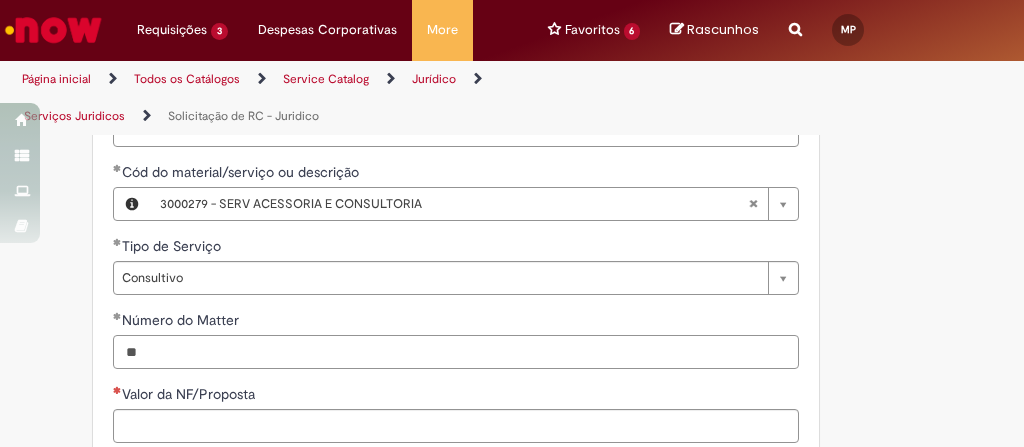 type on "**" 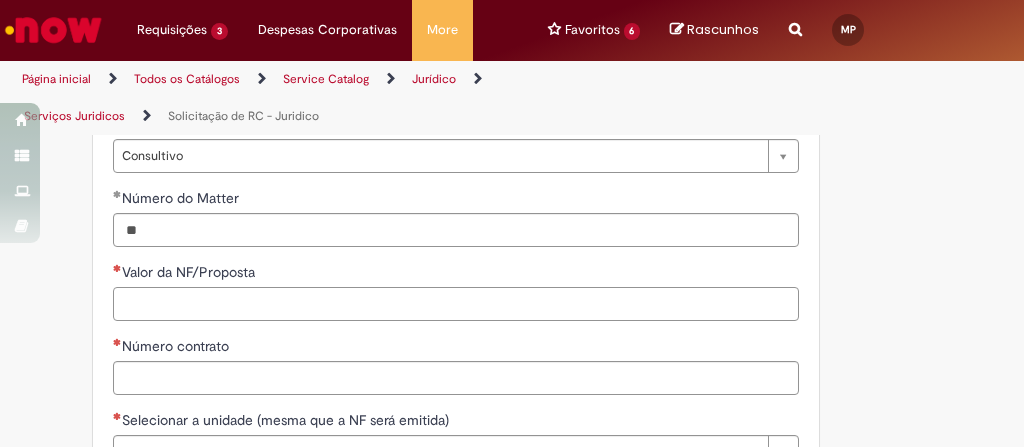 scroll, scrollTop: 1602, scrollLeft: 0, axis: vertical 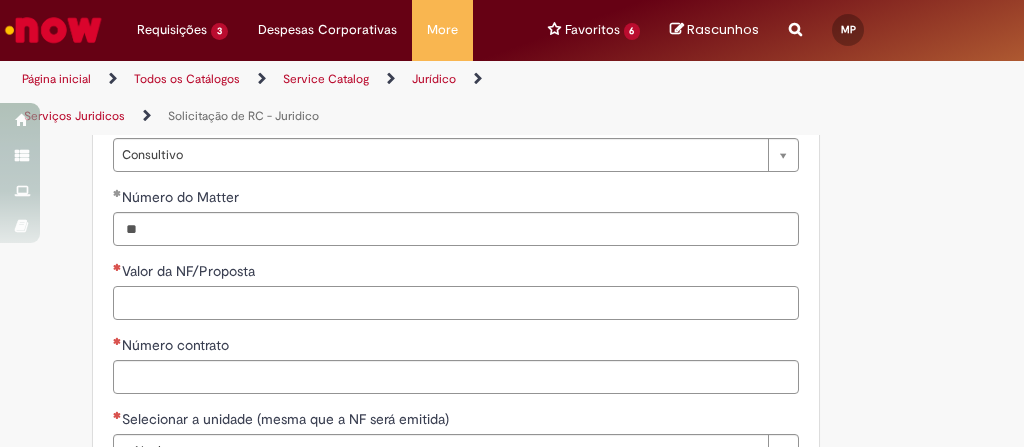 paste on "**********" 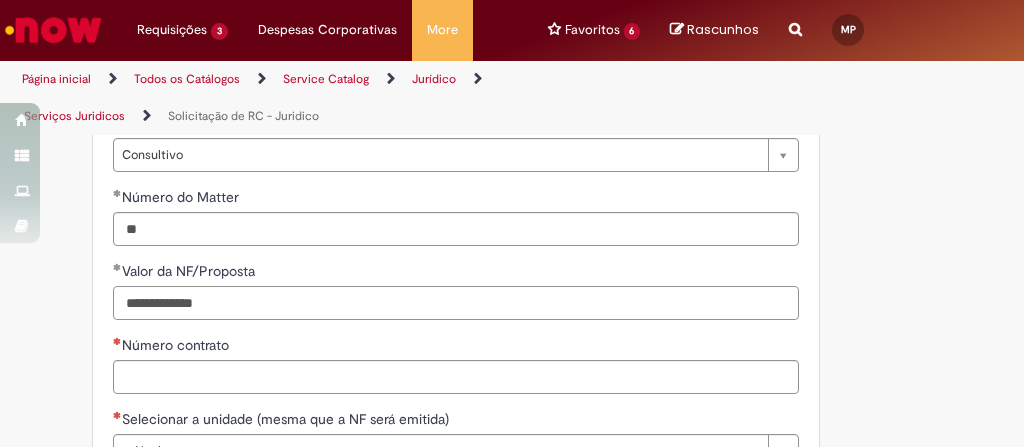 type on "**********" 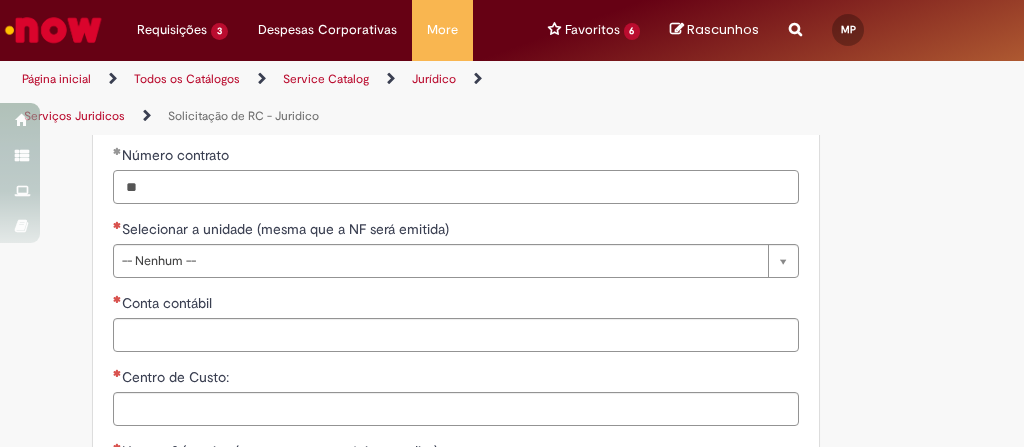 scroll, scrollTop: 1799, scrollLeft: 0, axis: vertical 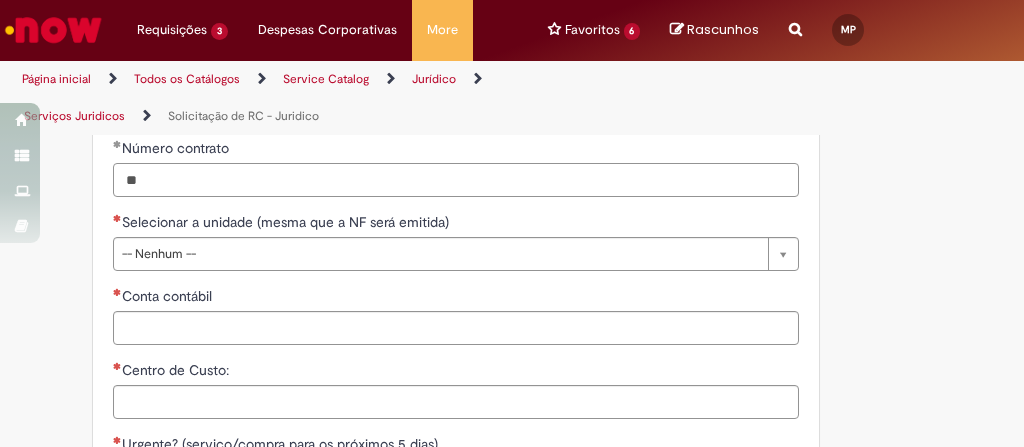 type on "**" 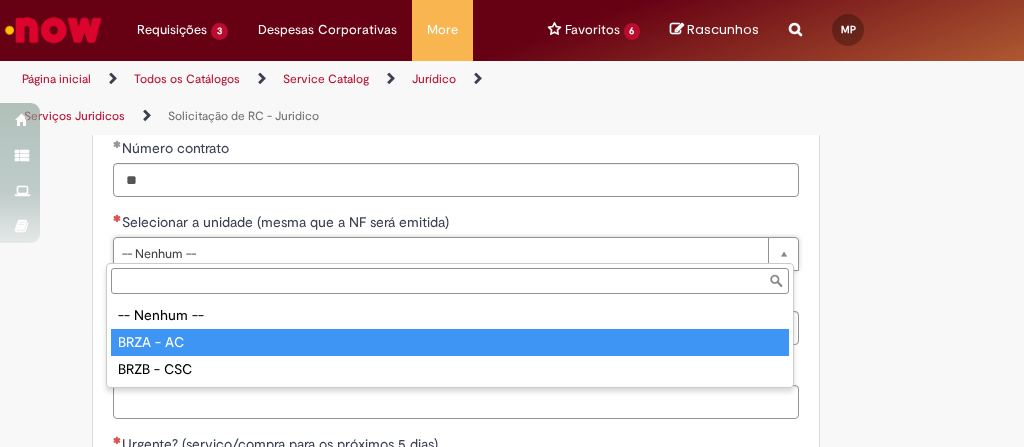 type on "*********" 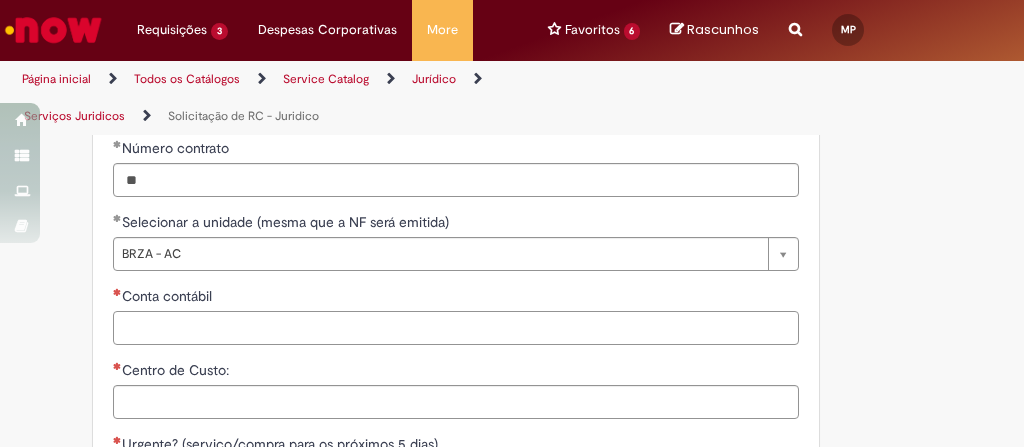 click on "Conta contábil" at bounding box center [456, 328] 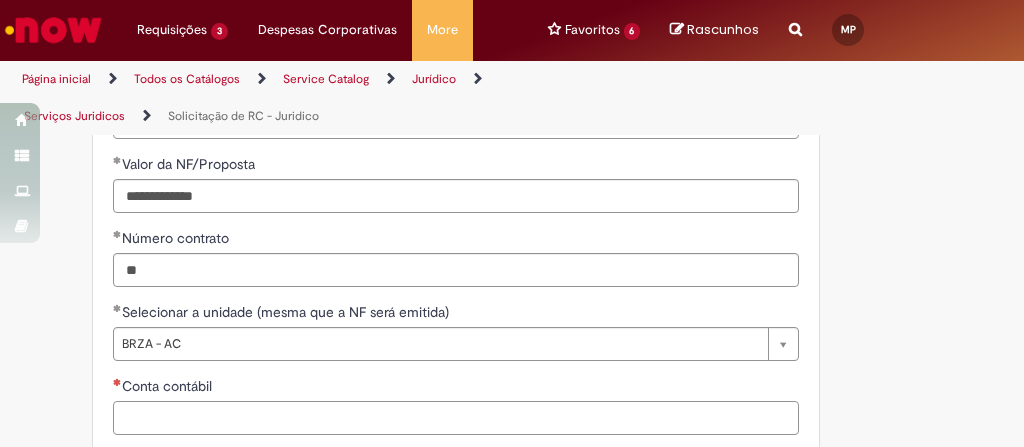 scroll, scrollTop: 1708, scrollLeft: 0, axis: vertical 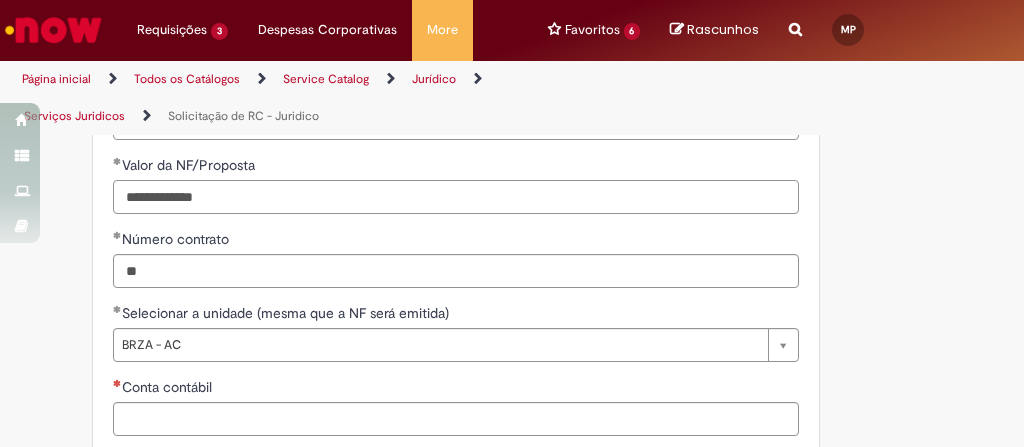 click on "**********" at bounding box center (456, 197) 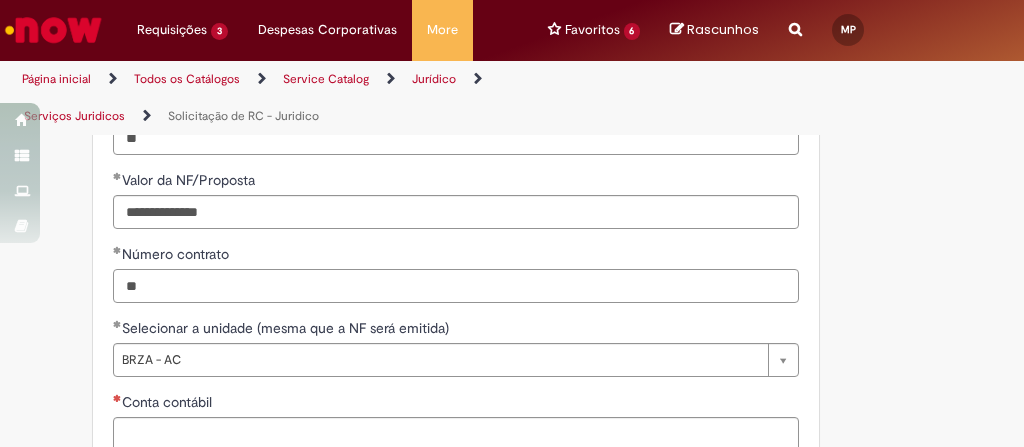 scroll, scrollTop: 1688, scrollLeft: 0, axis: vertical 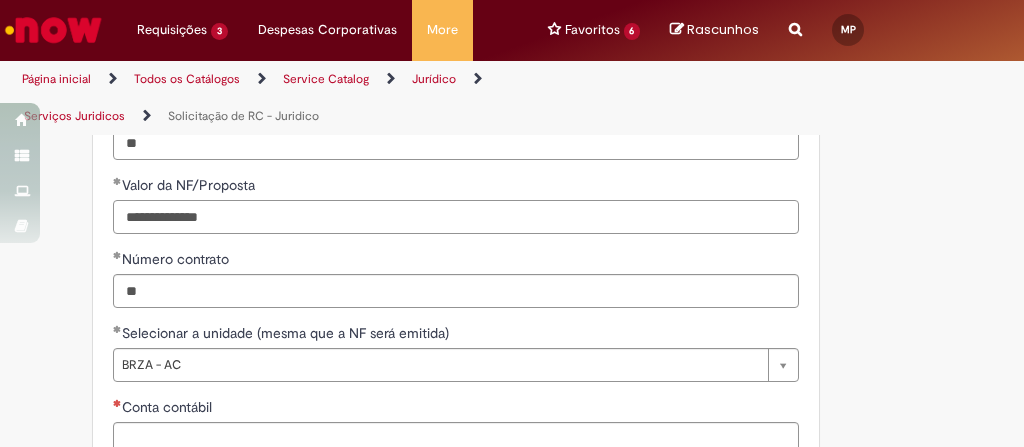 click on "**********" at bounding box center (456, 217) 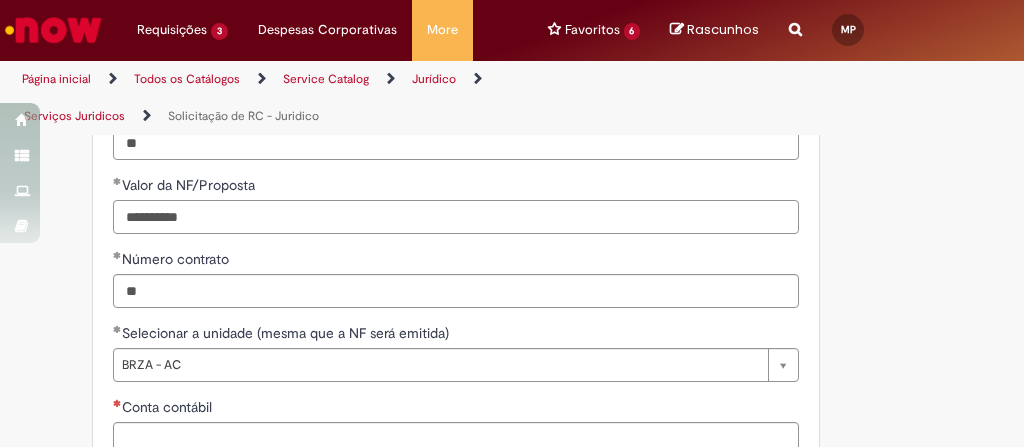 click on "********" at bounding box center (456, 217) 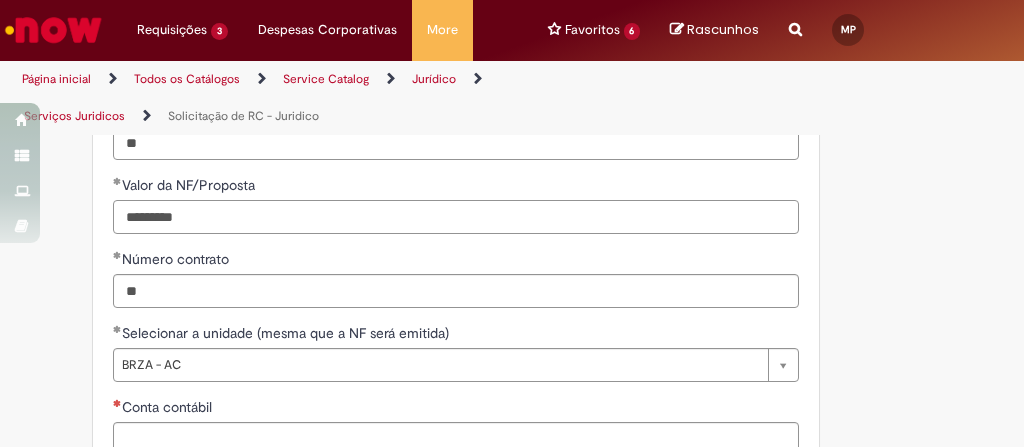click on "********" at bounding box center [456, 217] 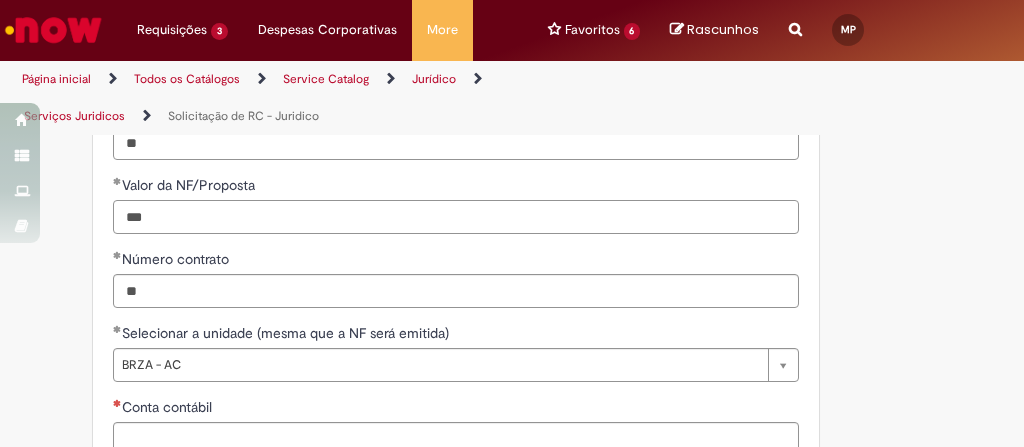 type on "*" 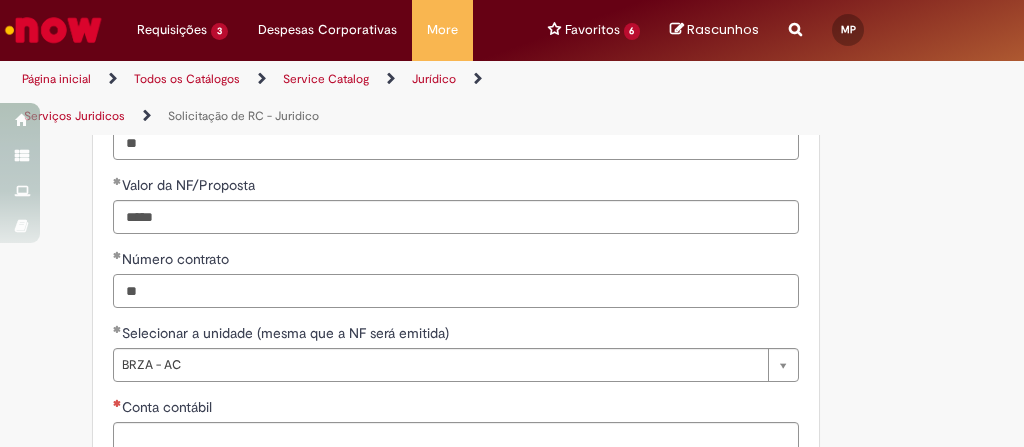 type on "**********" 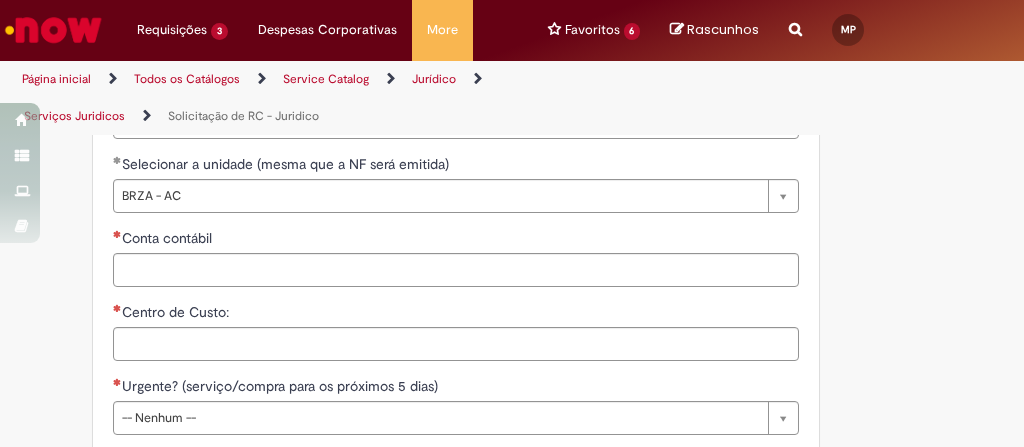 scroll, scrollTop: 1864, scrollLeft: 0, axis: vertical 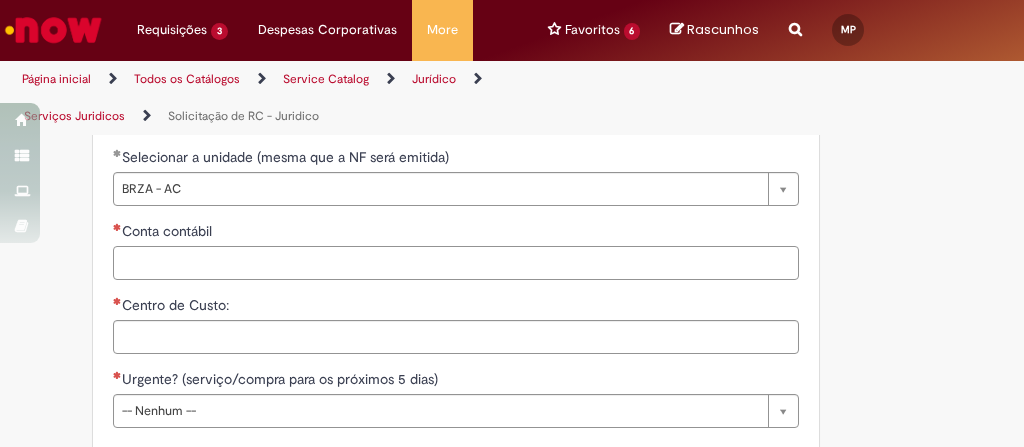 click on "Conta contábil" at bounding box center (456, 263) 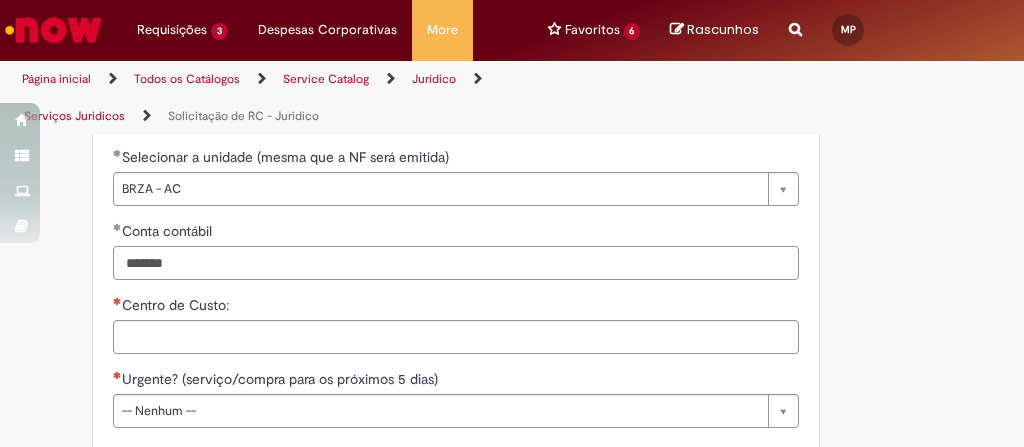 type on "*******" 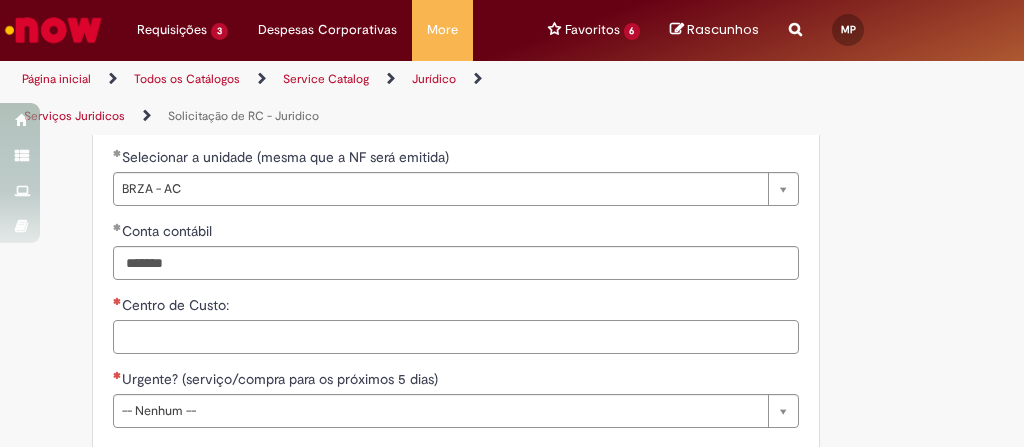 click on "Centro de Custo:" at bounding box center (456, 337) 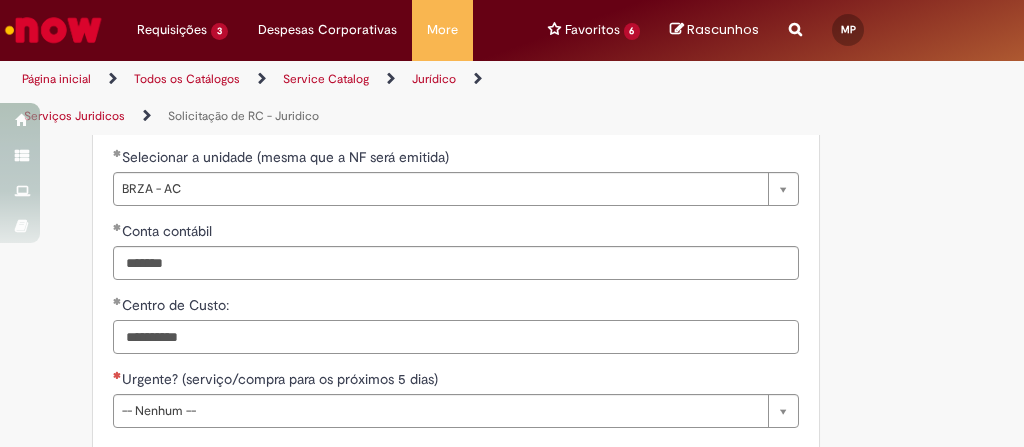 scroll, scrollTop: 2017, scrollLeft: 0, axis: vertical 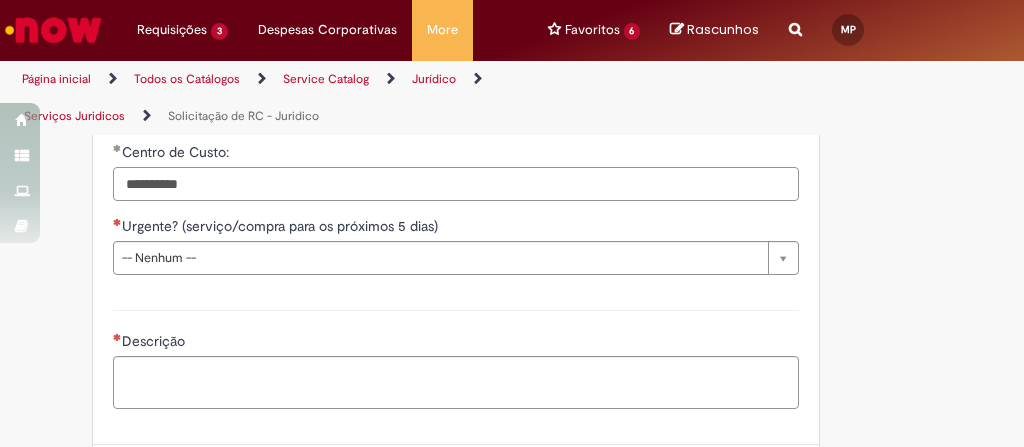 type on "**********" 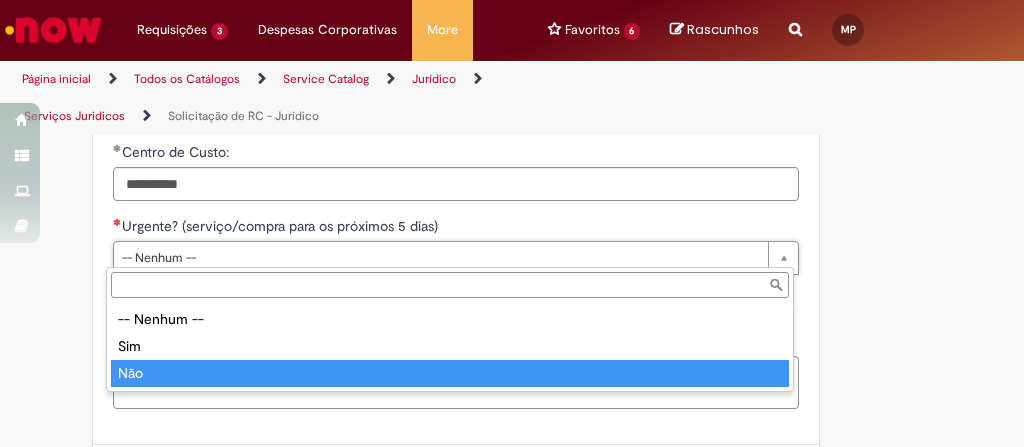 type on "***" 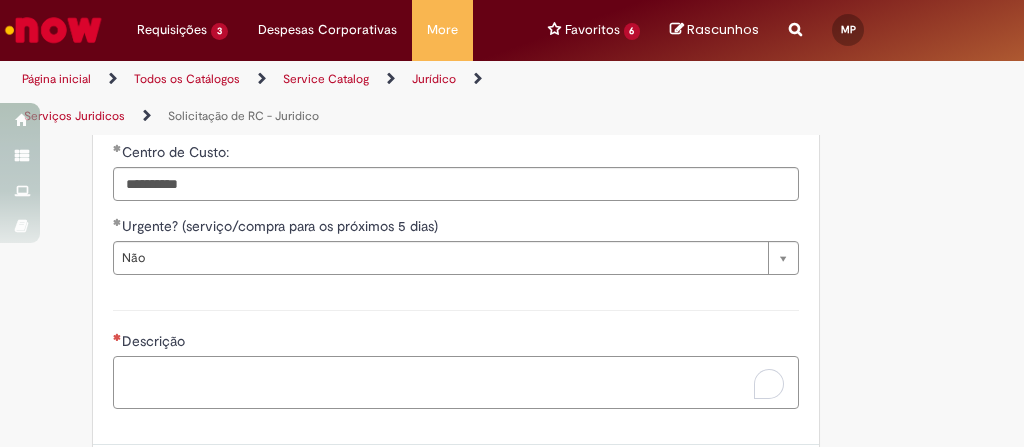 click on "Descrição" at bounding box center (456, 382) 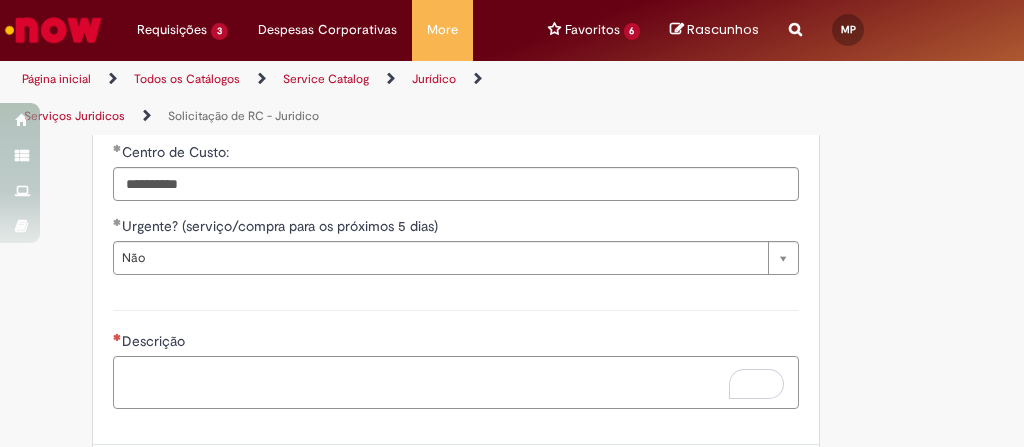 paste on "**********" 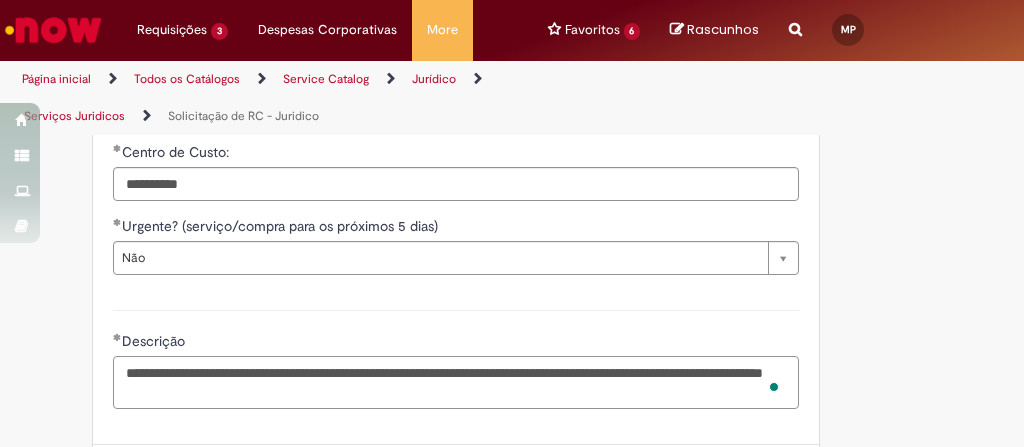 scroll, scrollTop: 2193, scrollLeft: 0, axis: vertical 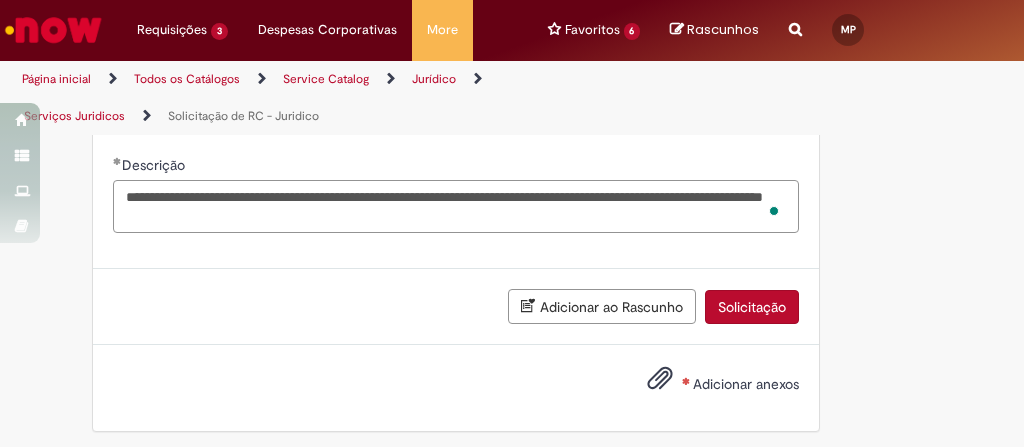 type on "**********" 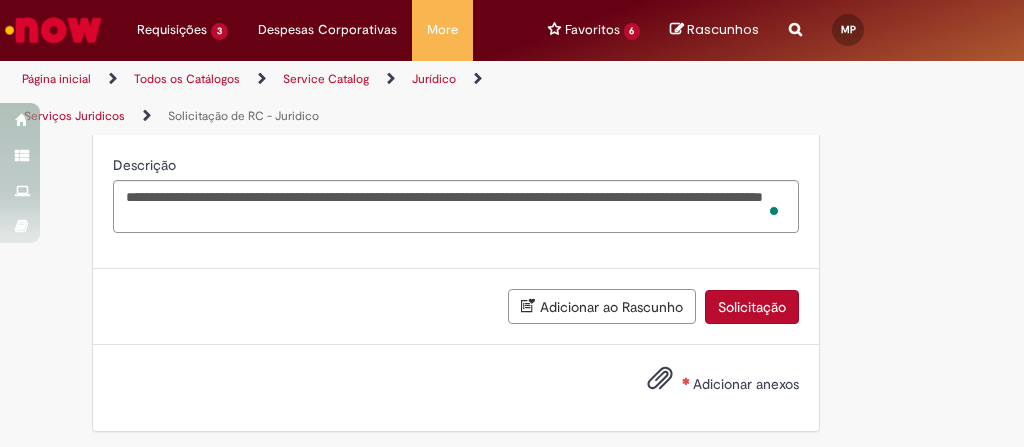 click on "Adicionar anexos" at bounding box center (746, 384) 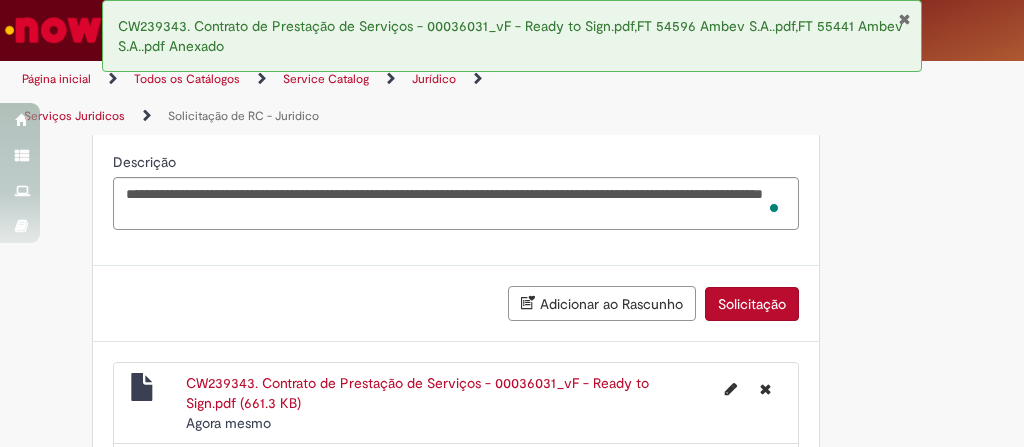 scroll, scrollTop: 2180, scrollLeft: 0, axis: vertical 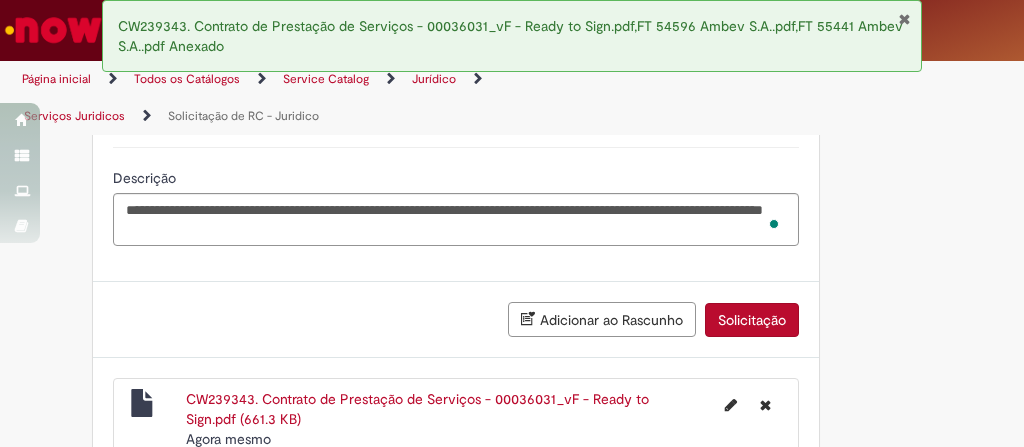click on "Solicitação" at bounding box center [752, 320] 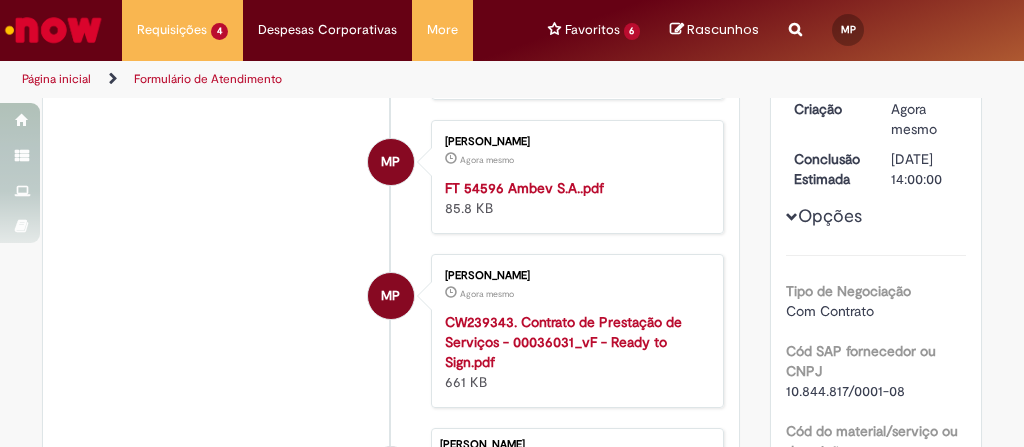 scroll, scrollTop: 0, scrollLeft: 0, axis: both 